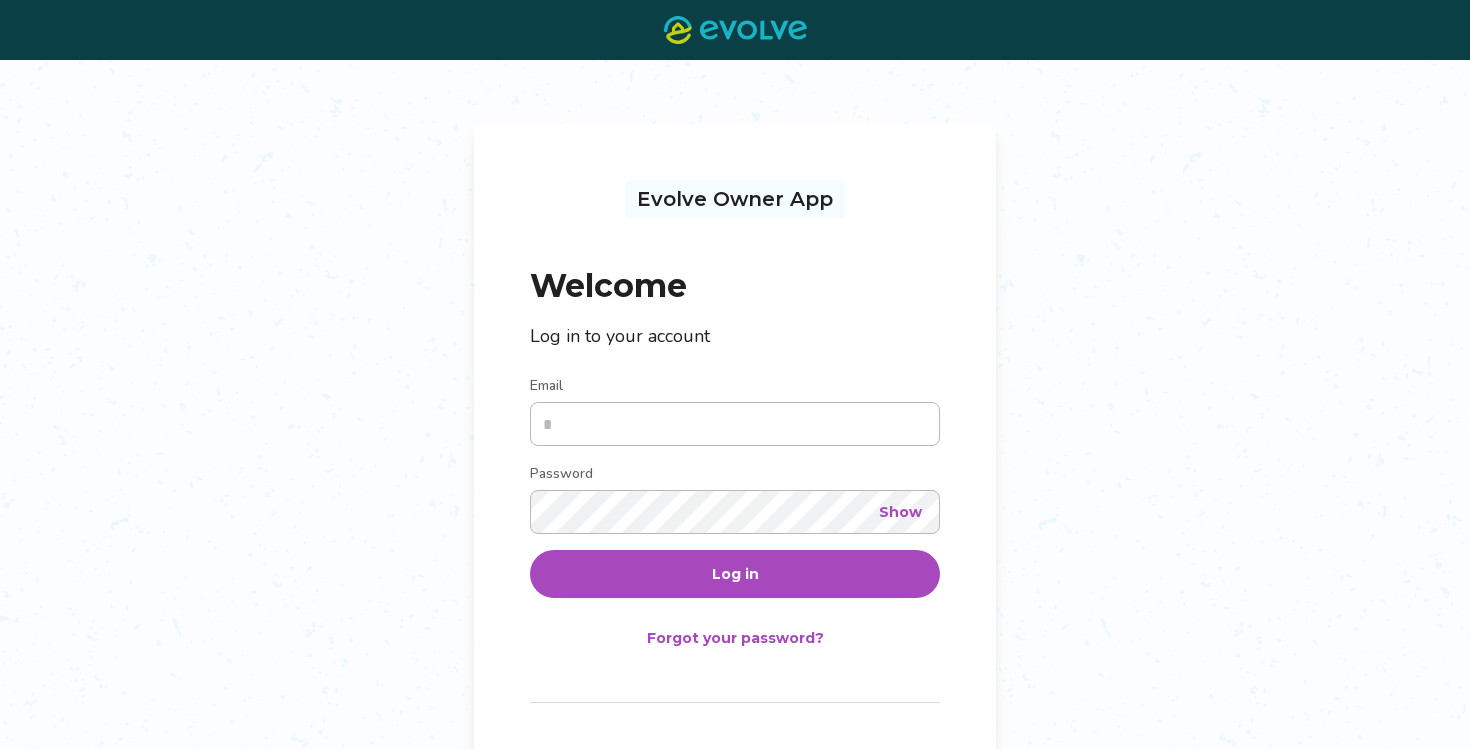 scroll, scrollTop: 0, scrollLeft: 0, axis: both 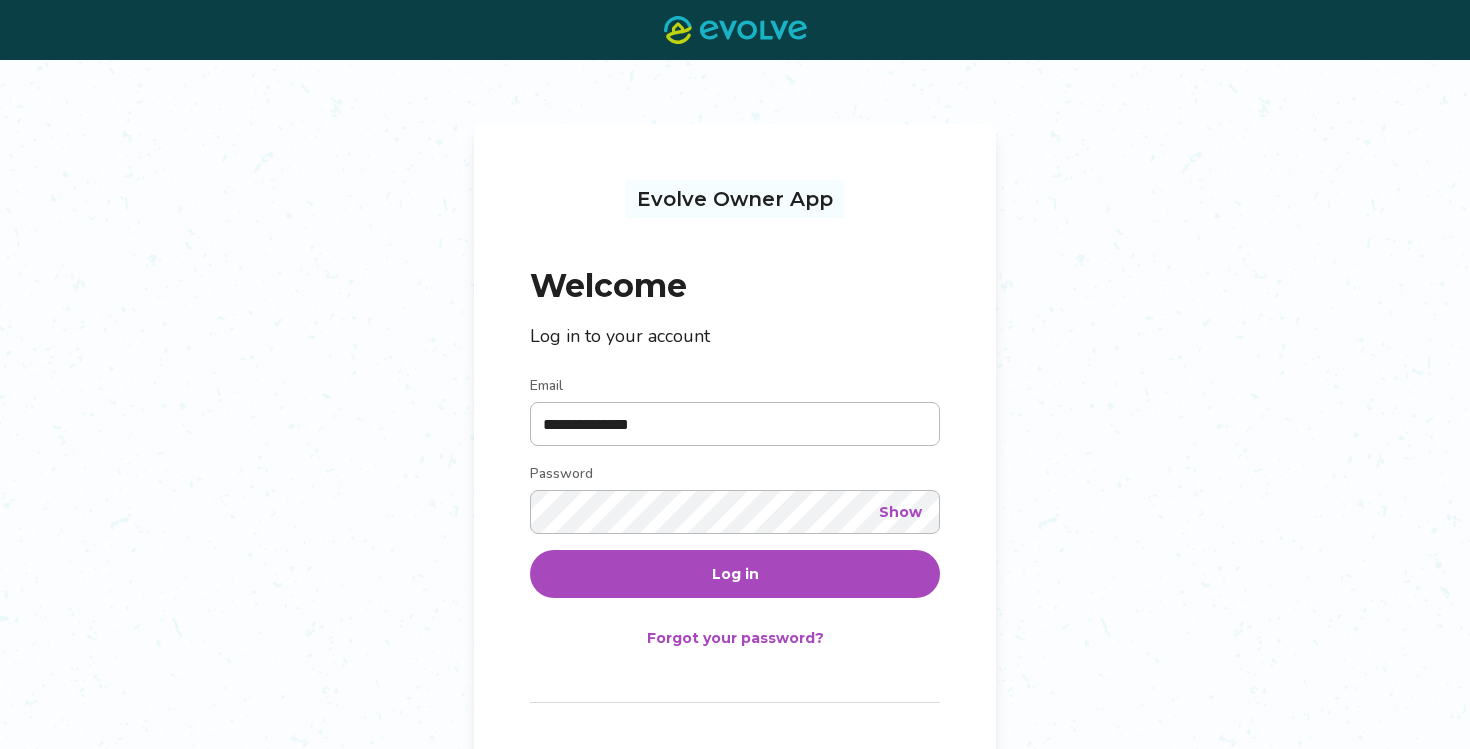 type on "**********" 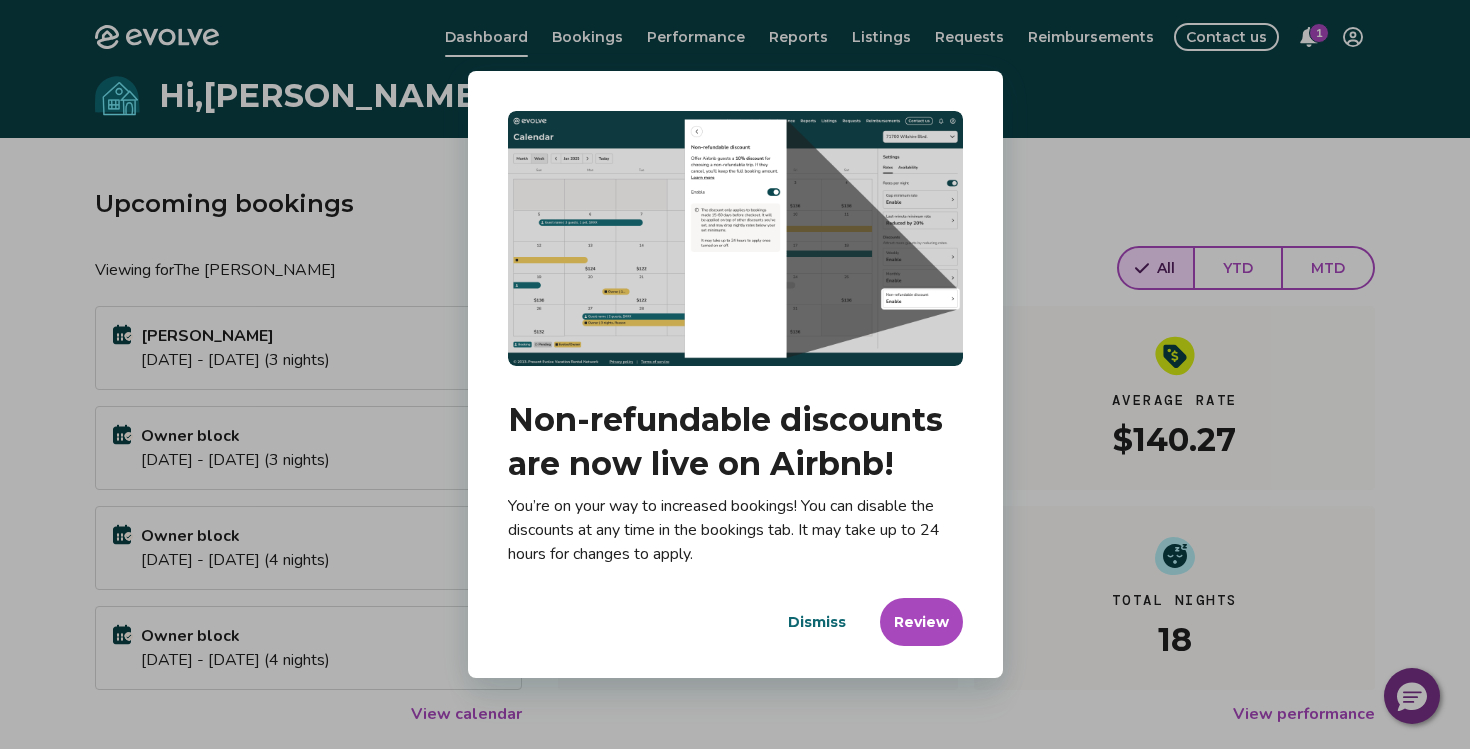 click on "Dismiss" at bounding box center (817, 622) 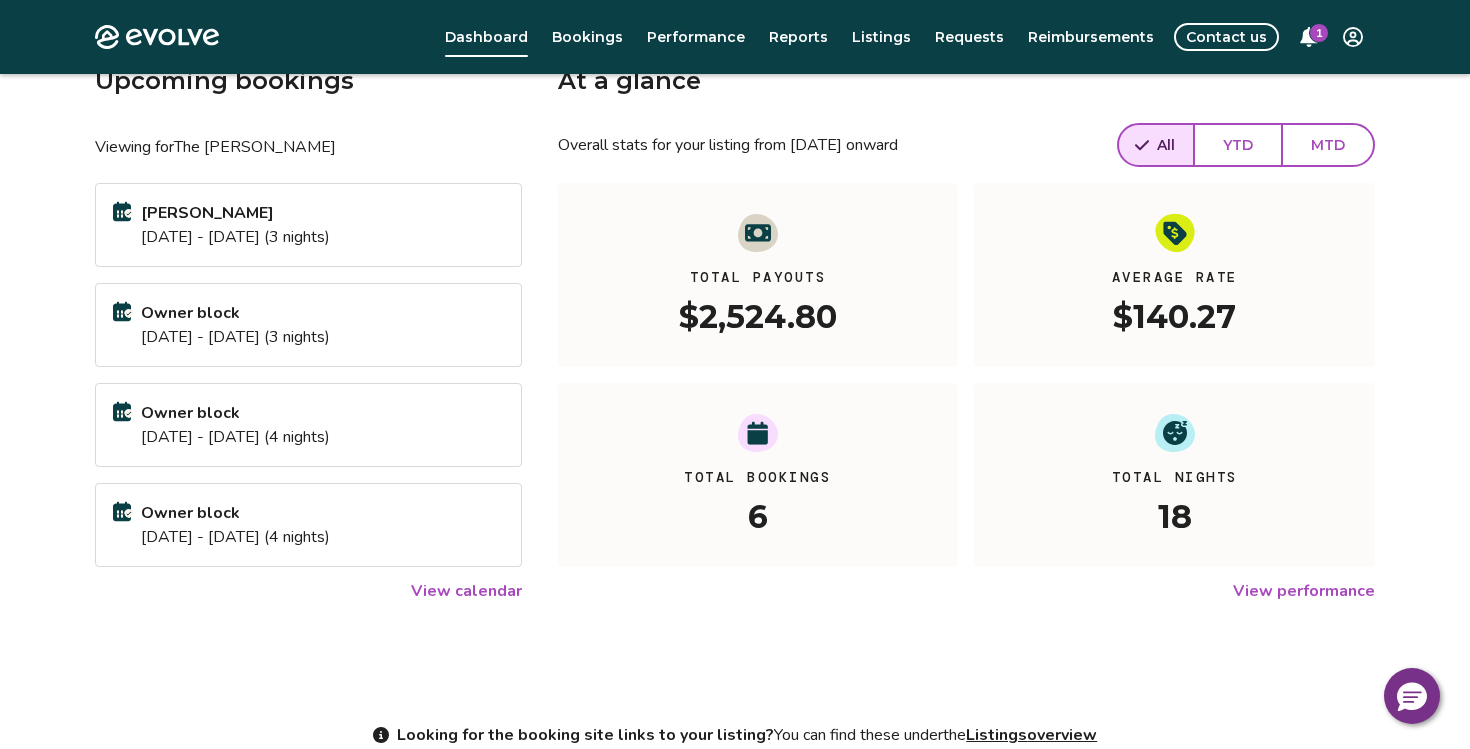 scroll, scrollTop: 216, scrollLeft: 0, axis: vertical 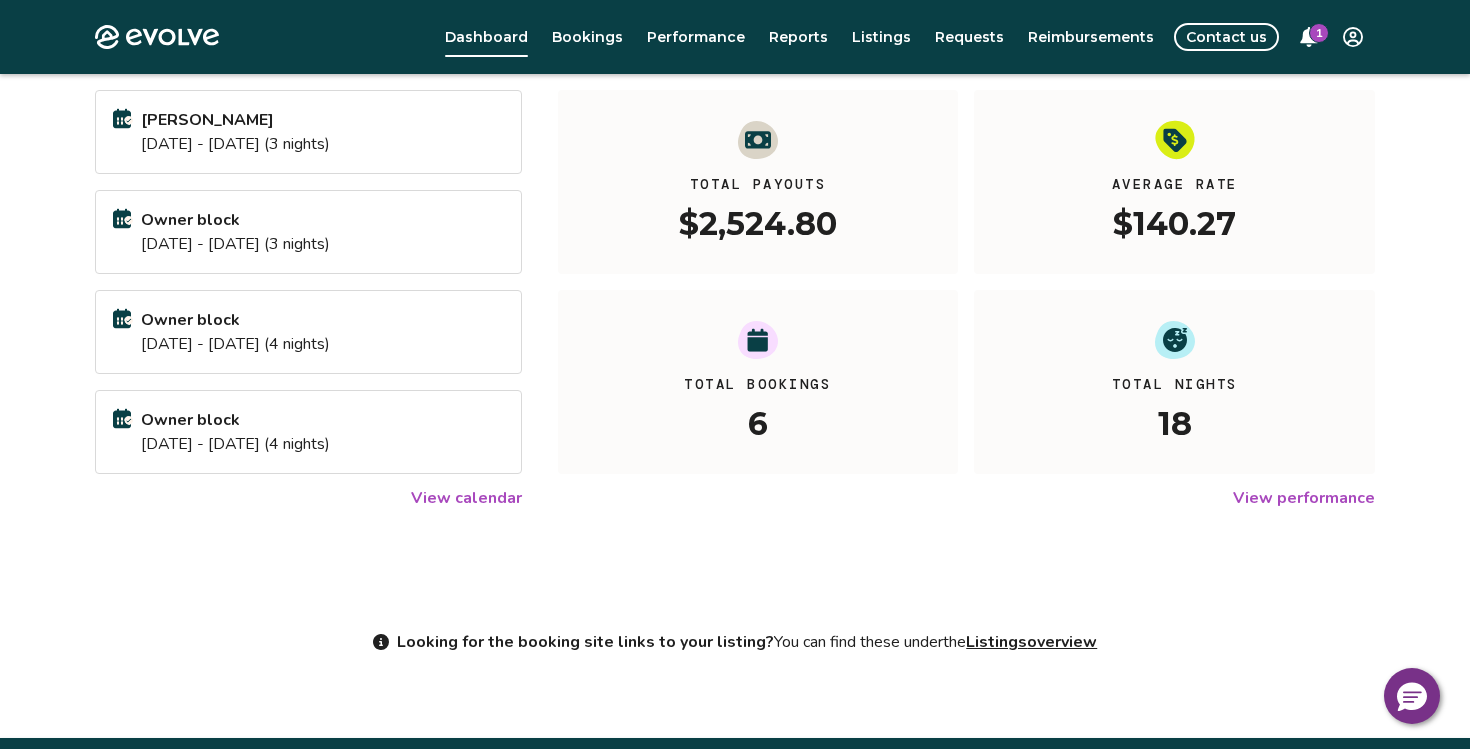 click on "View performance" at bounding box center [1304, 498] 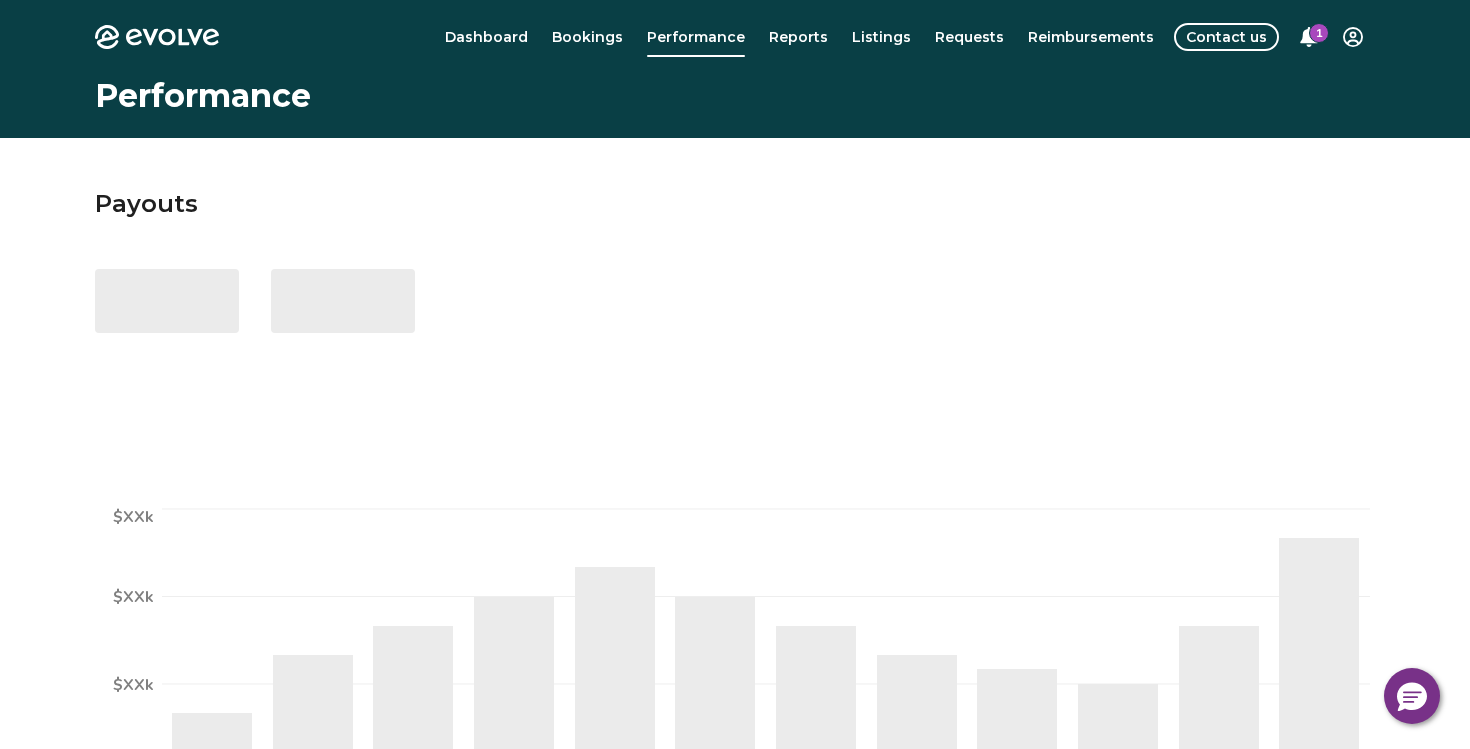 select on "****" 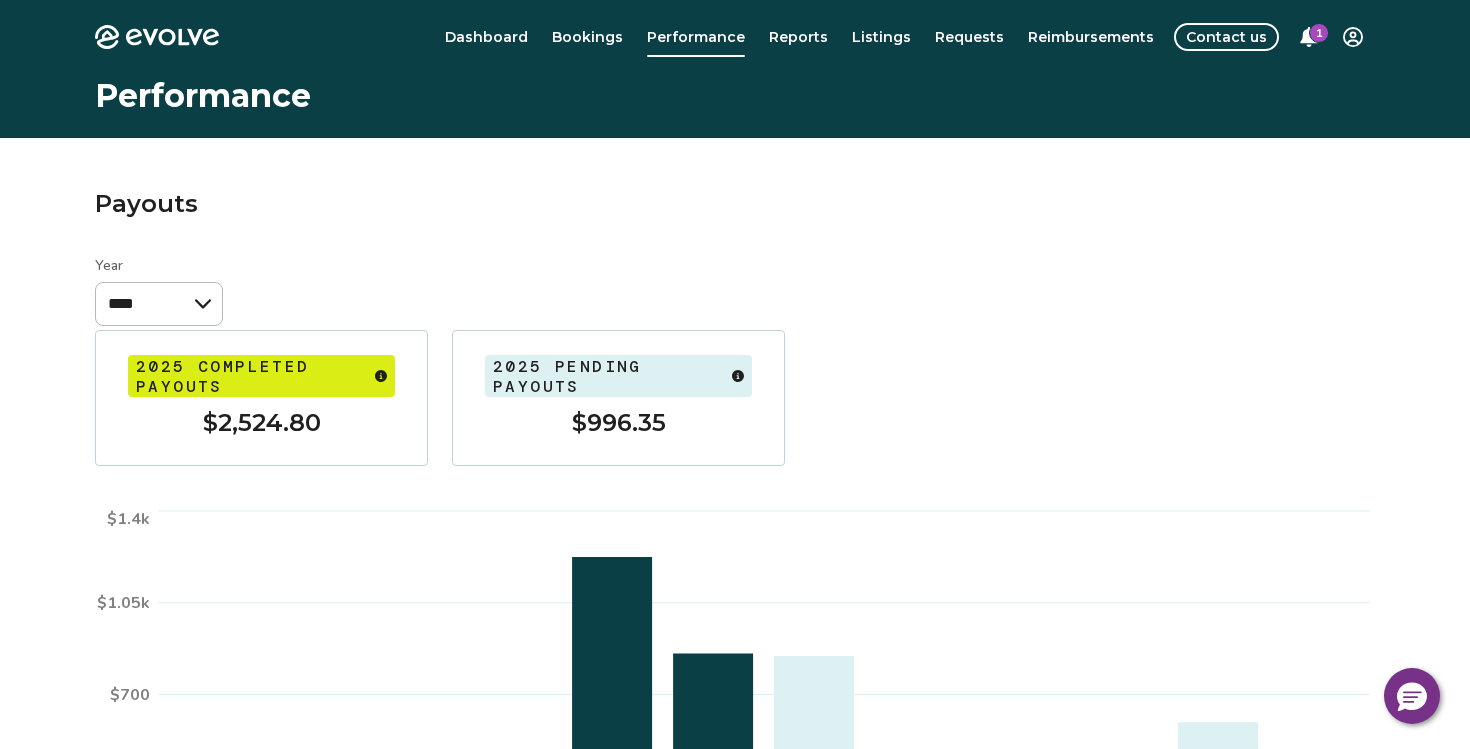 click on "2025 pending payouts $996.35" at bounding box center (618, 398) 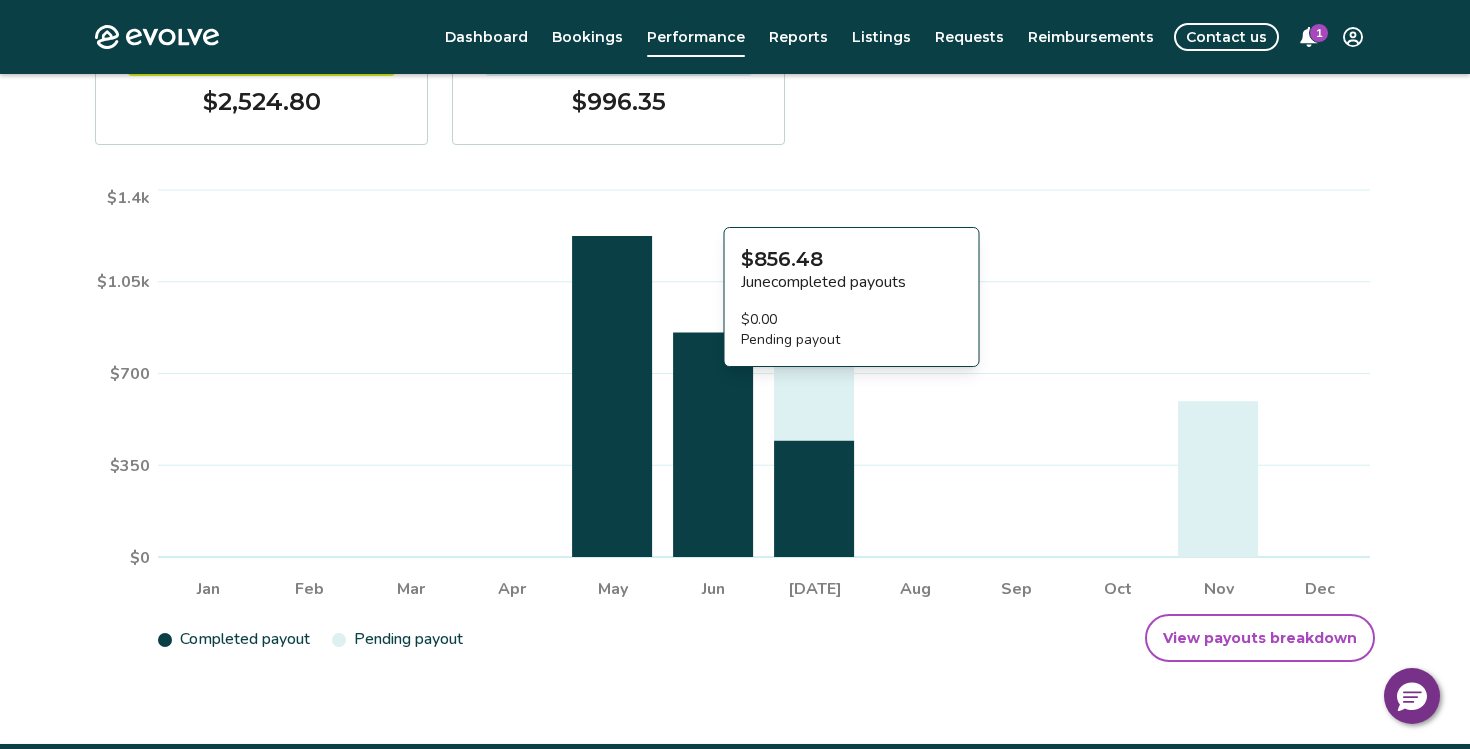 scroll, scrollTop: 323, scrollLeft: 0, axis: vertical 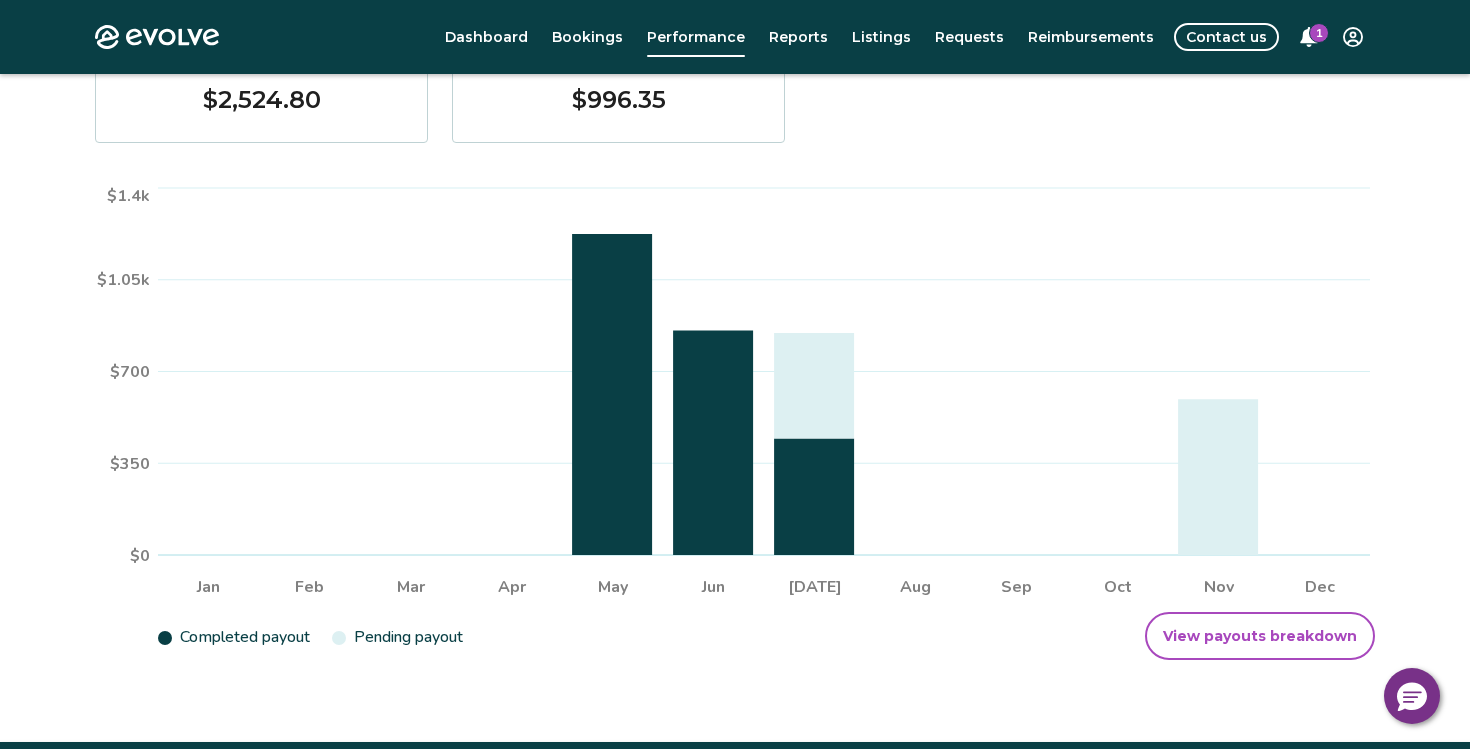 click on "View payouts breakdown" at bounding box center (1260, 636) 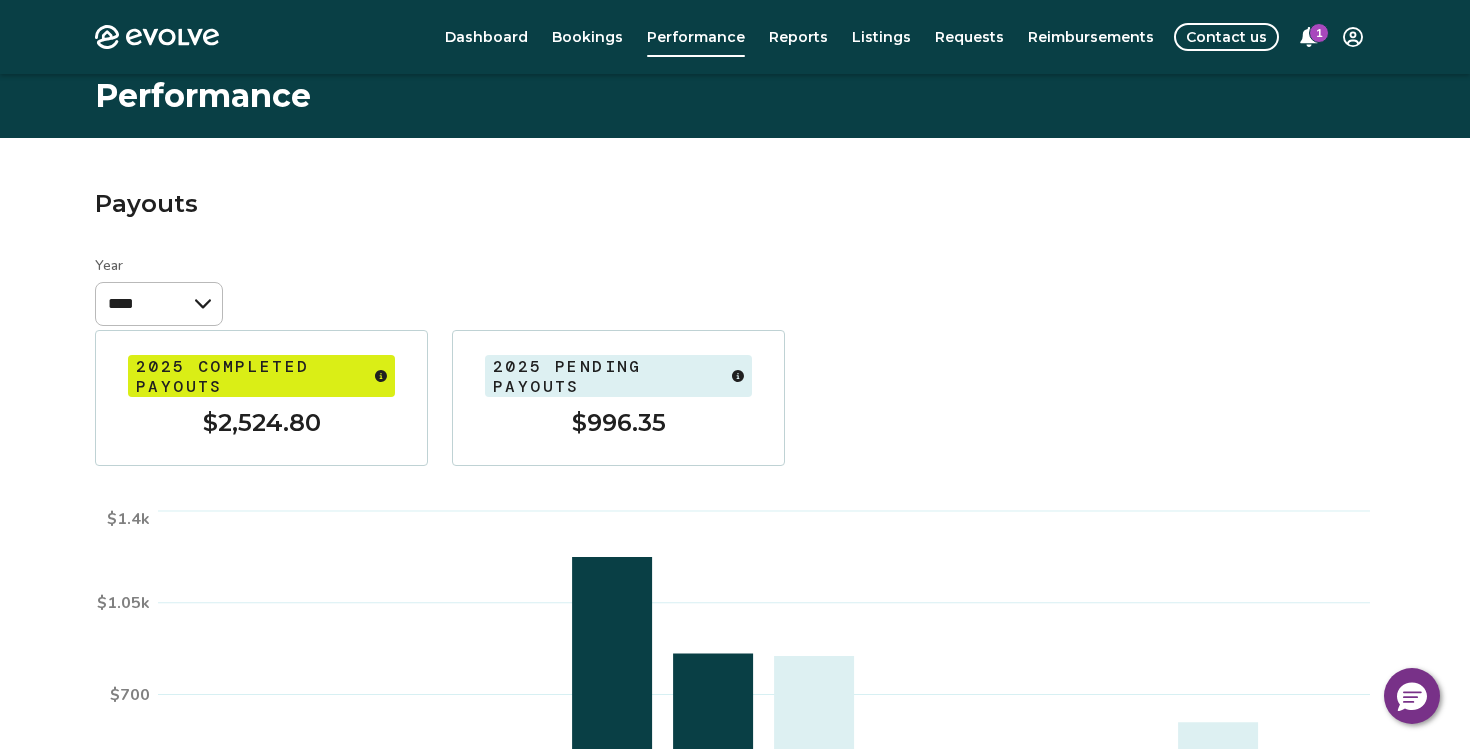 select on "****" 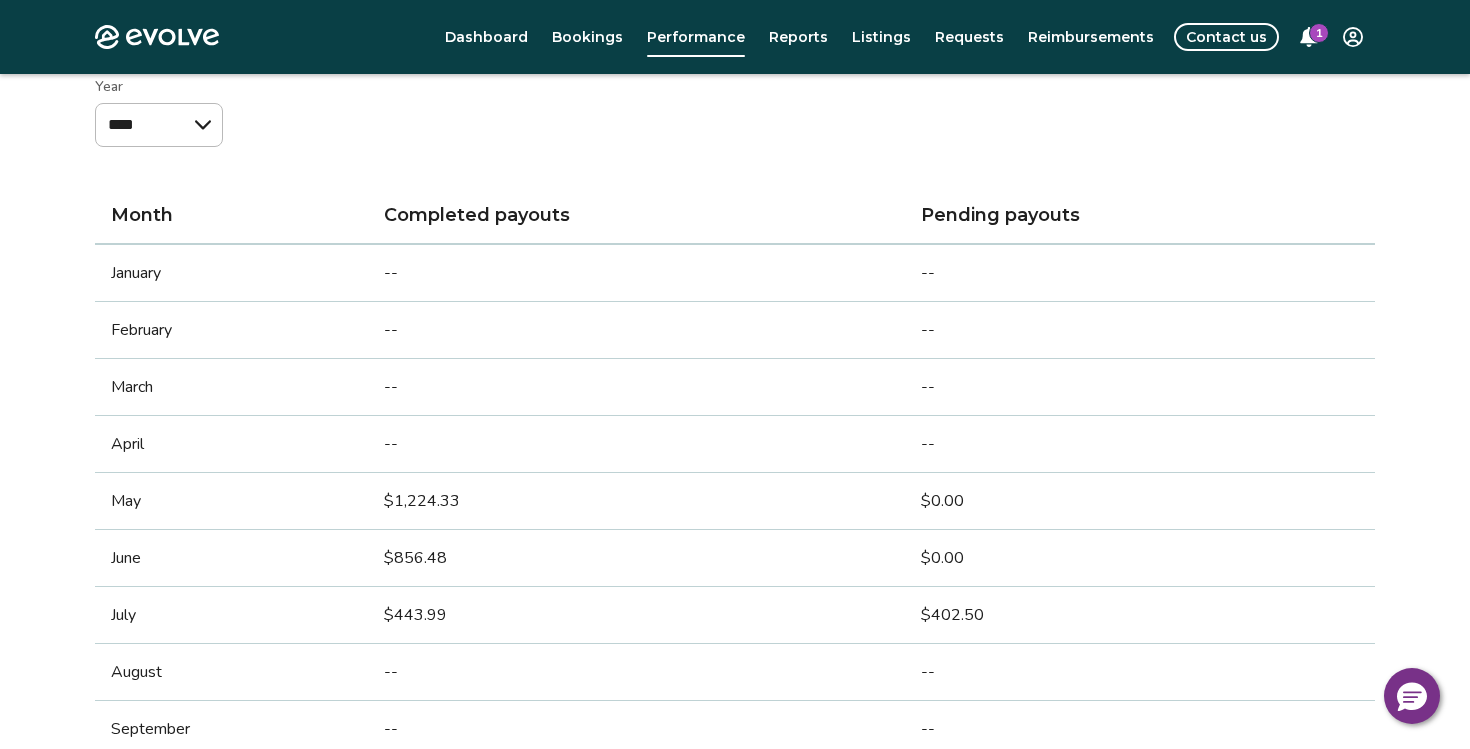scroll, scrollTop: 207, scrollLeft: 0, axis: vertical 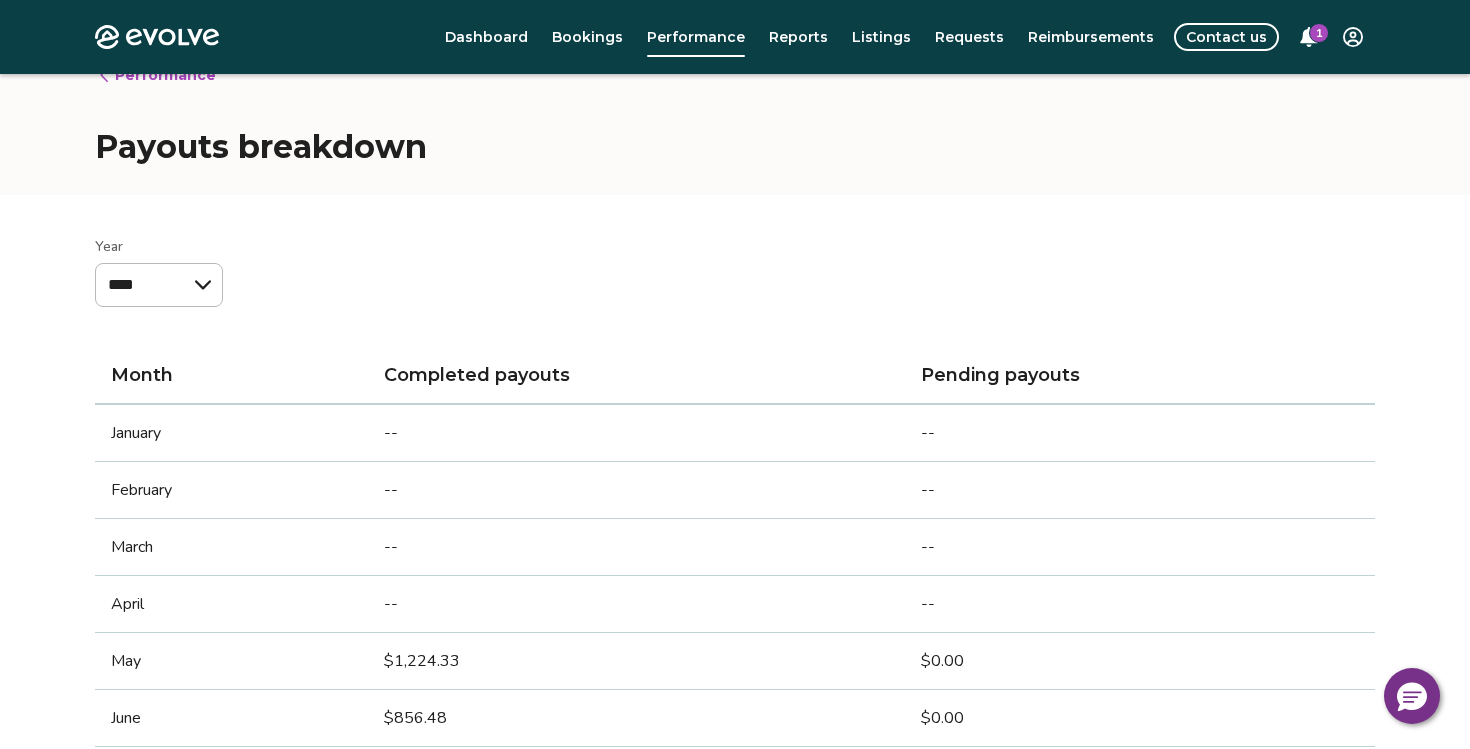 select on "****" 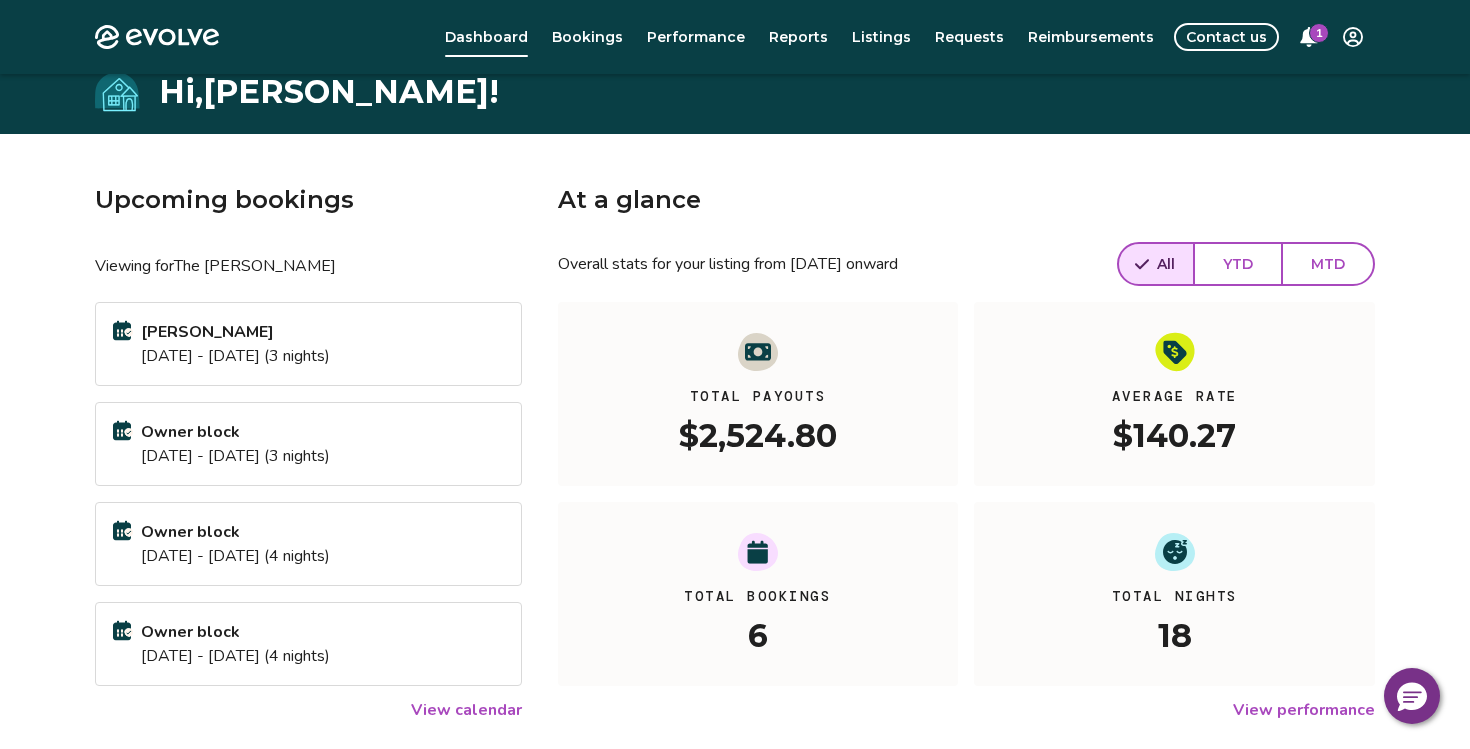 scroll, scrollTop: 0, scrollLeft: 0, axis: both 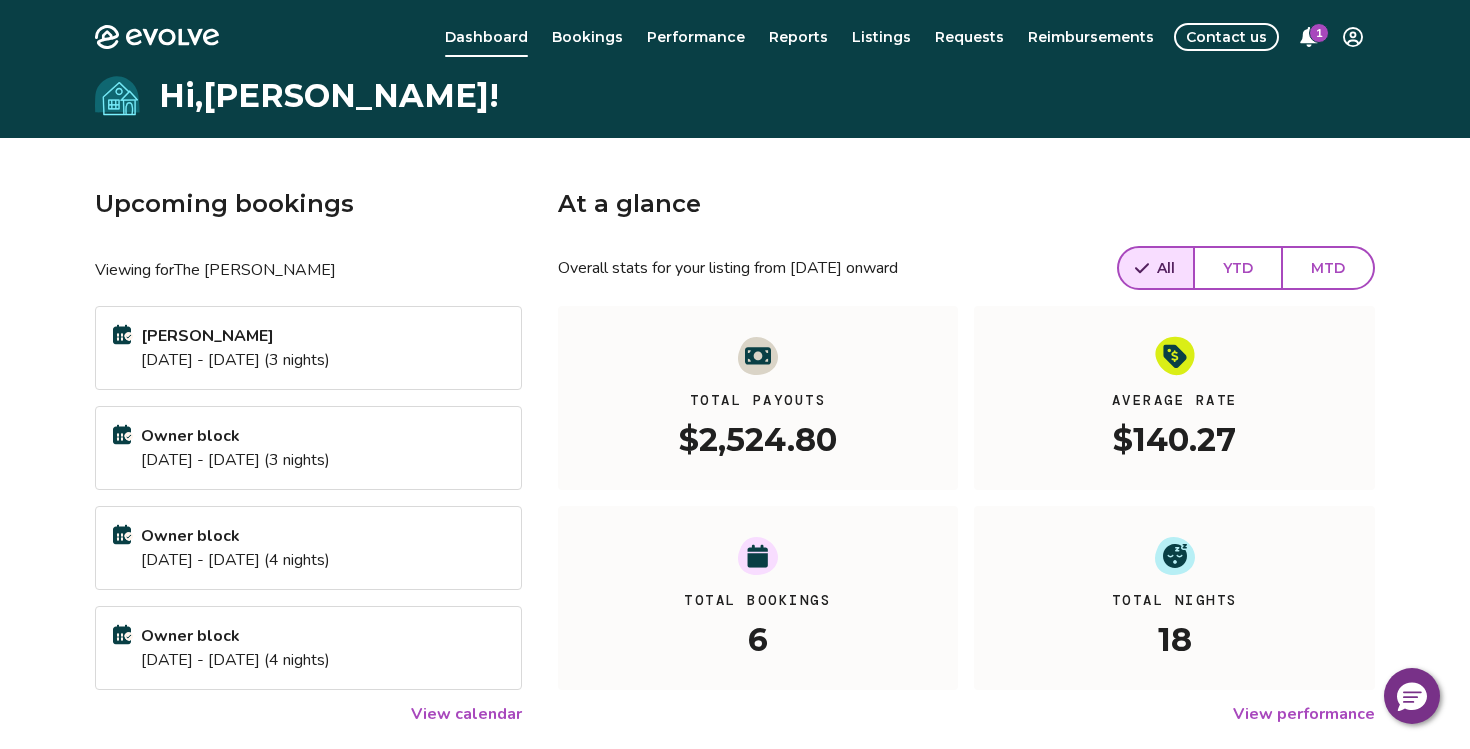 click on "View calendar" at bounding box center (466, 714) 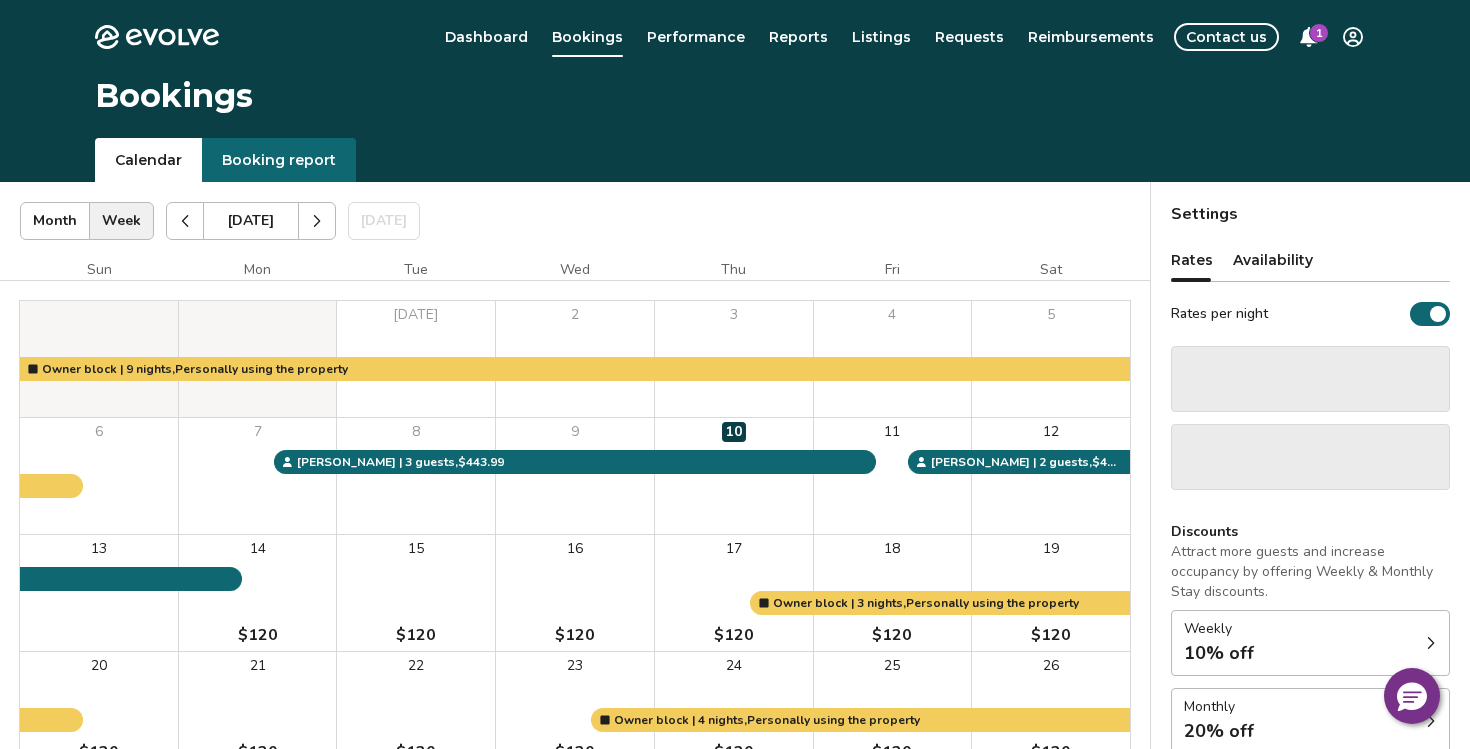 click 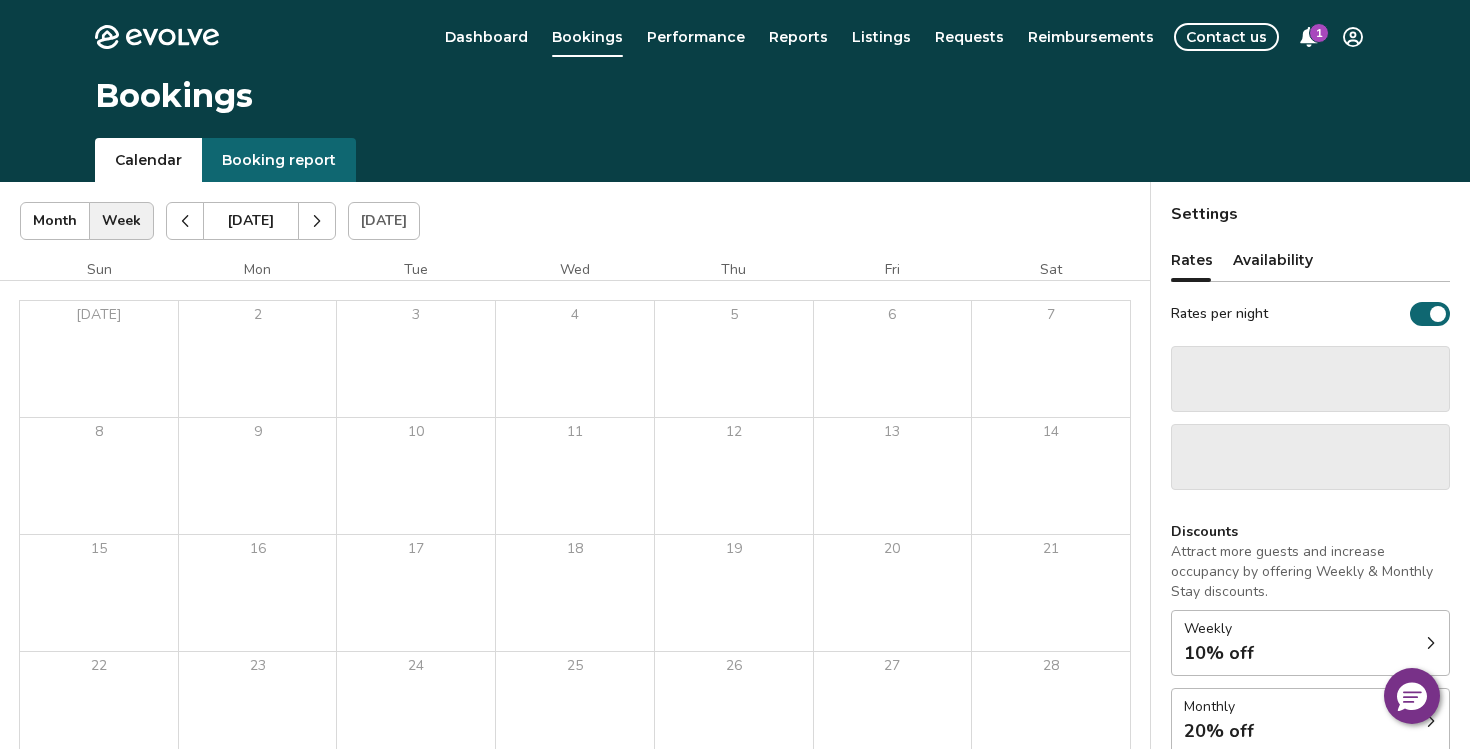 click 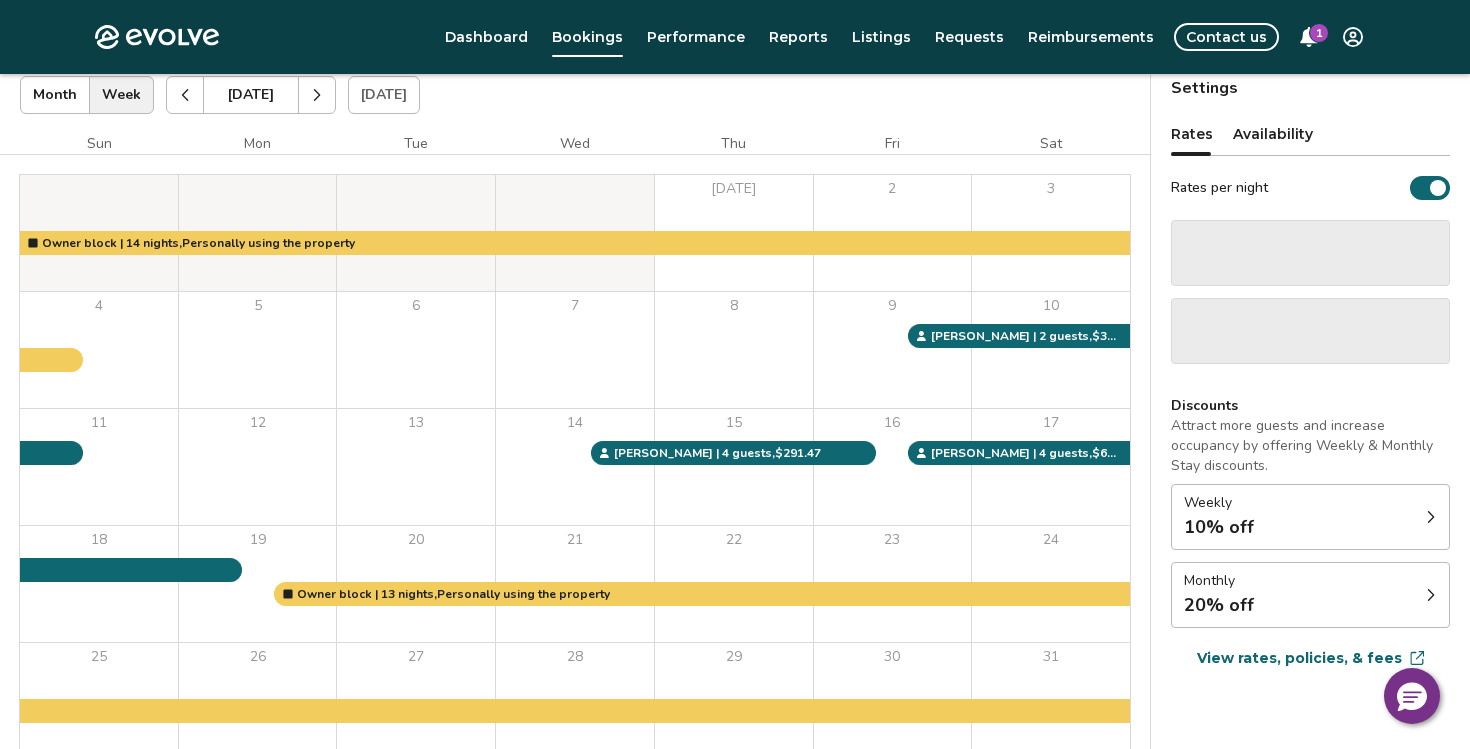 scroll, scrollTop: 0, scrollLeft: 0, axis: both 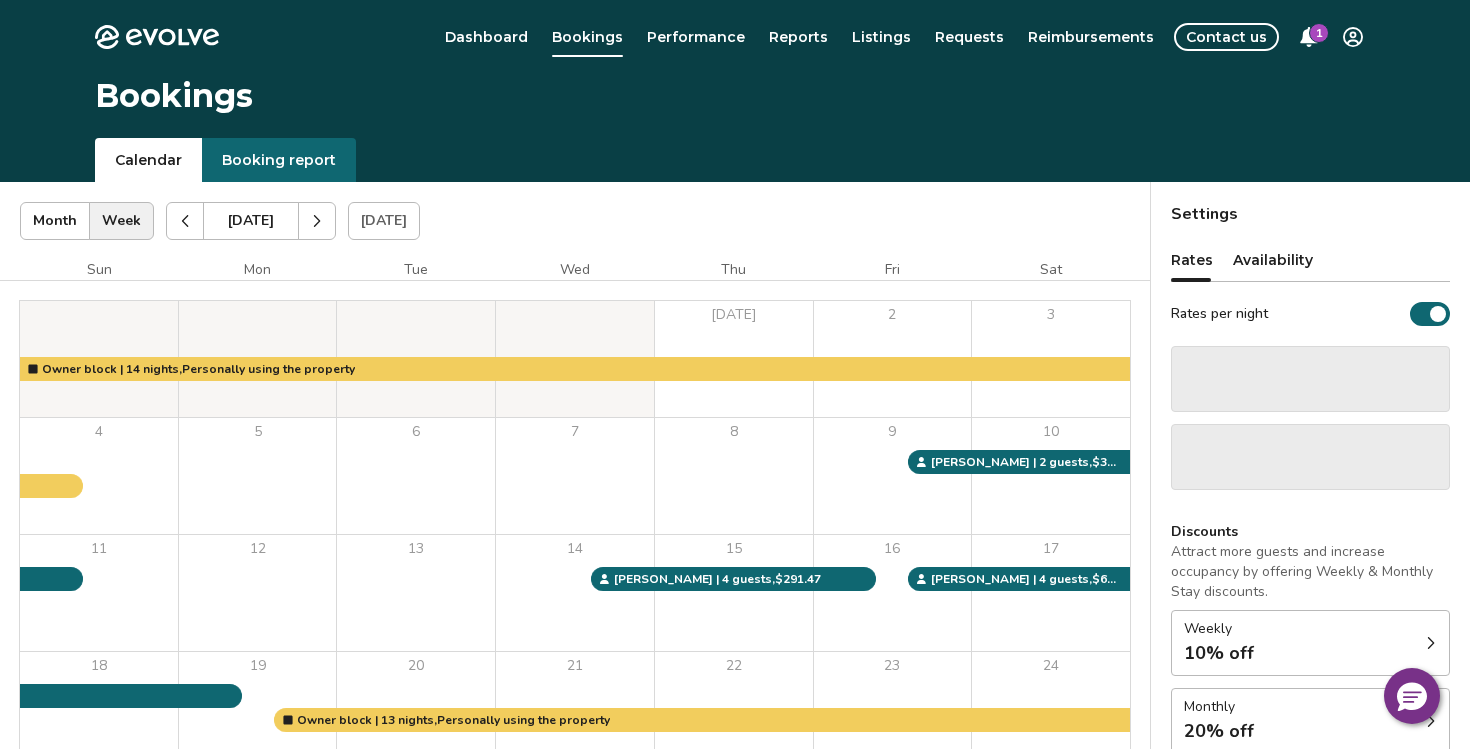 click 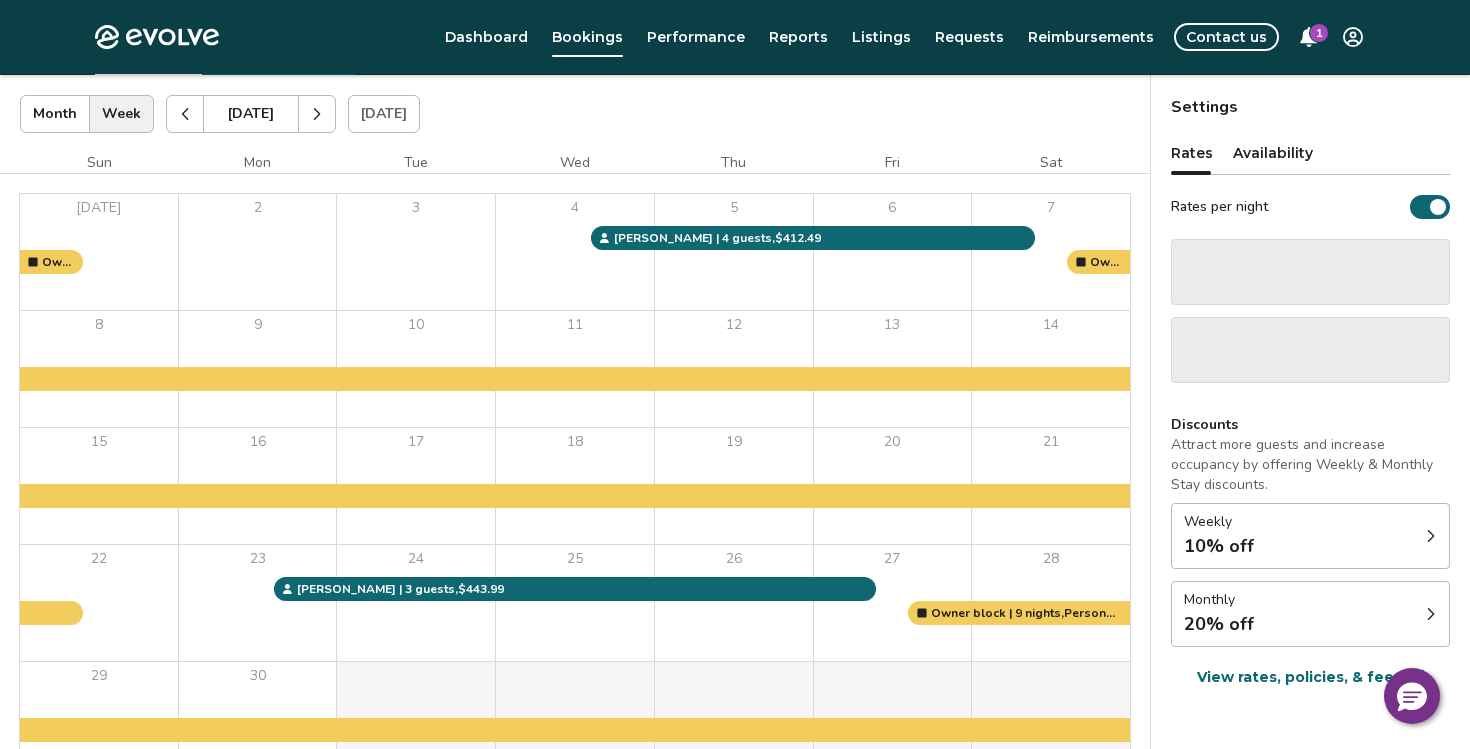 scroll, scrollTop: 104, scrollLeft: 0, axis: vertical 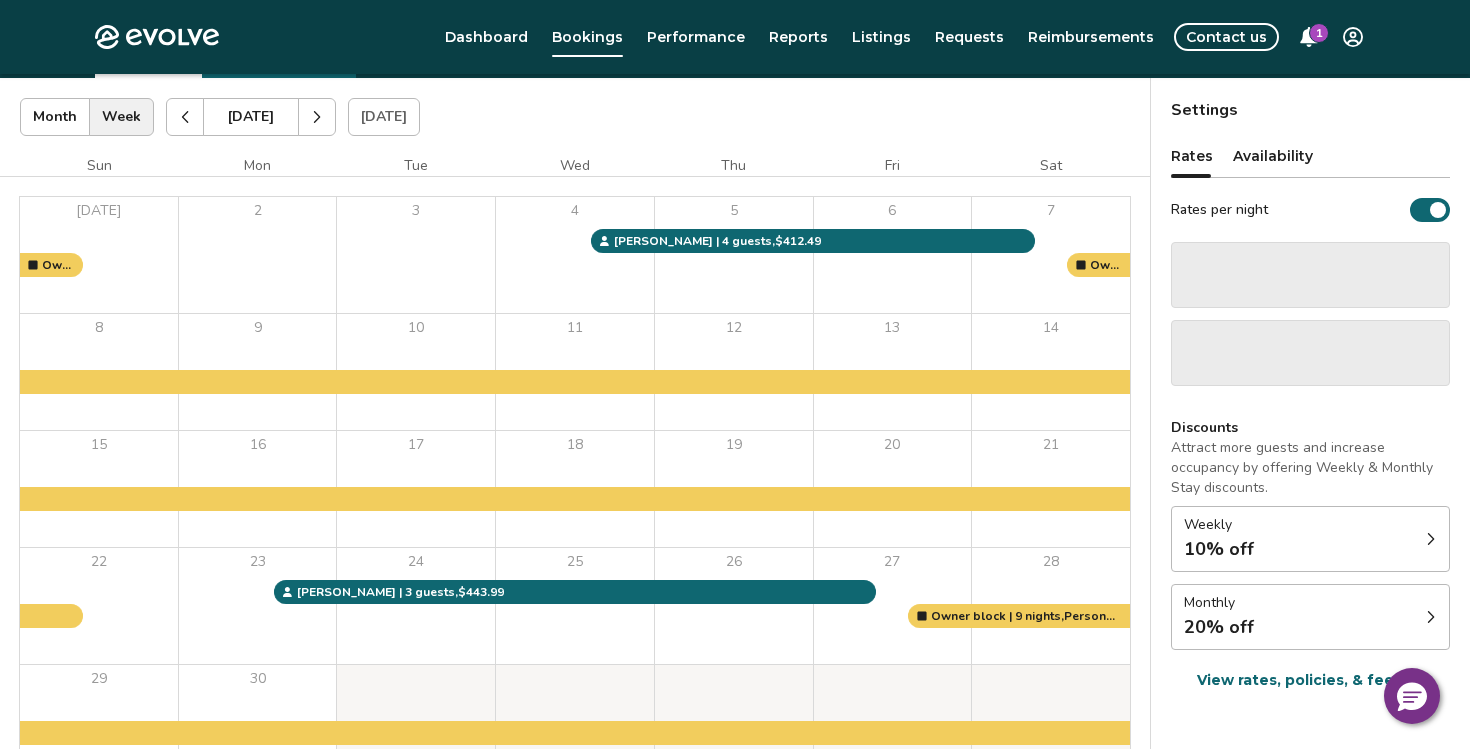 click at bounding box center [185, 117] 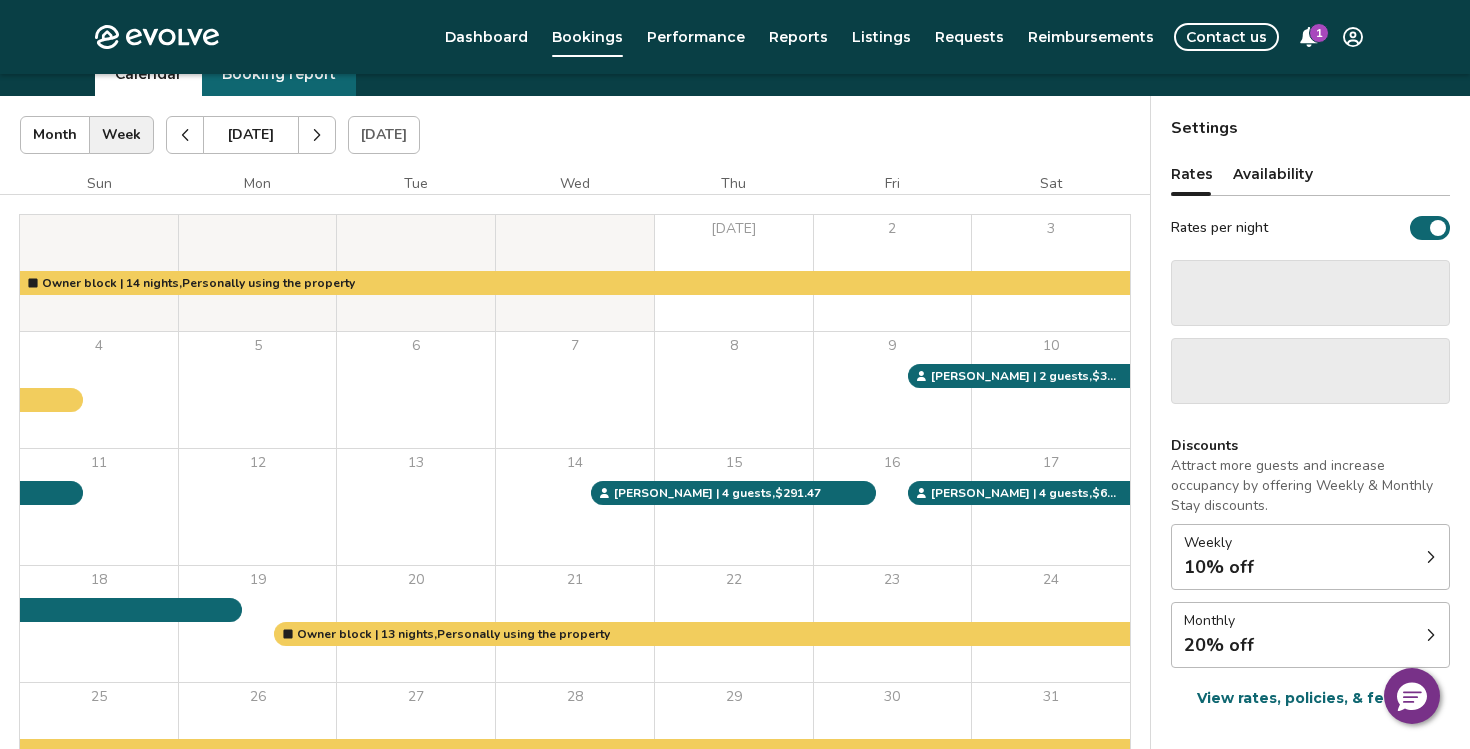scroll, scrollTop: 73, scrollLeft: 0, axis: vertical 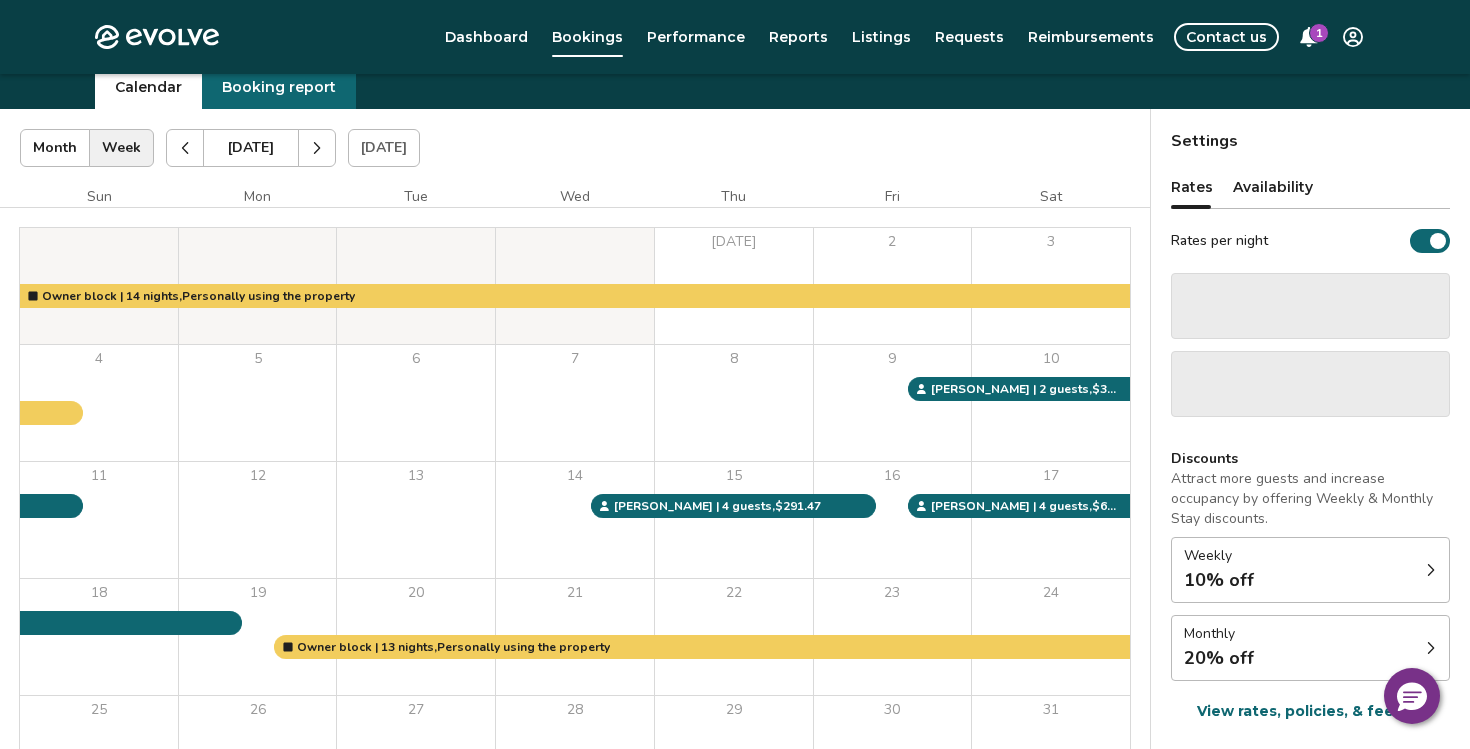 click at bounding box center [317, 148] 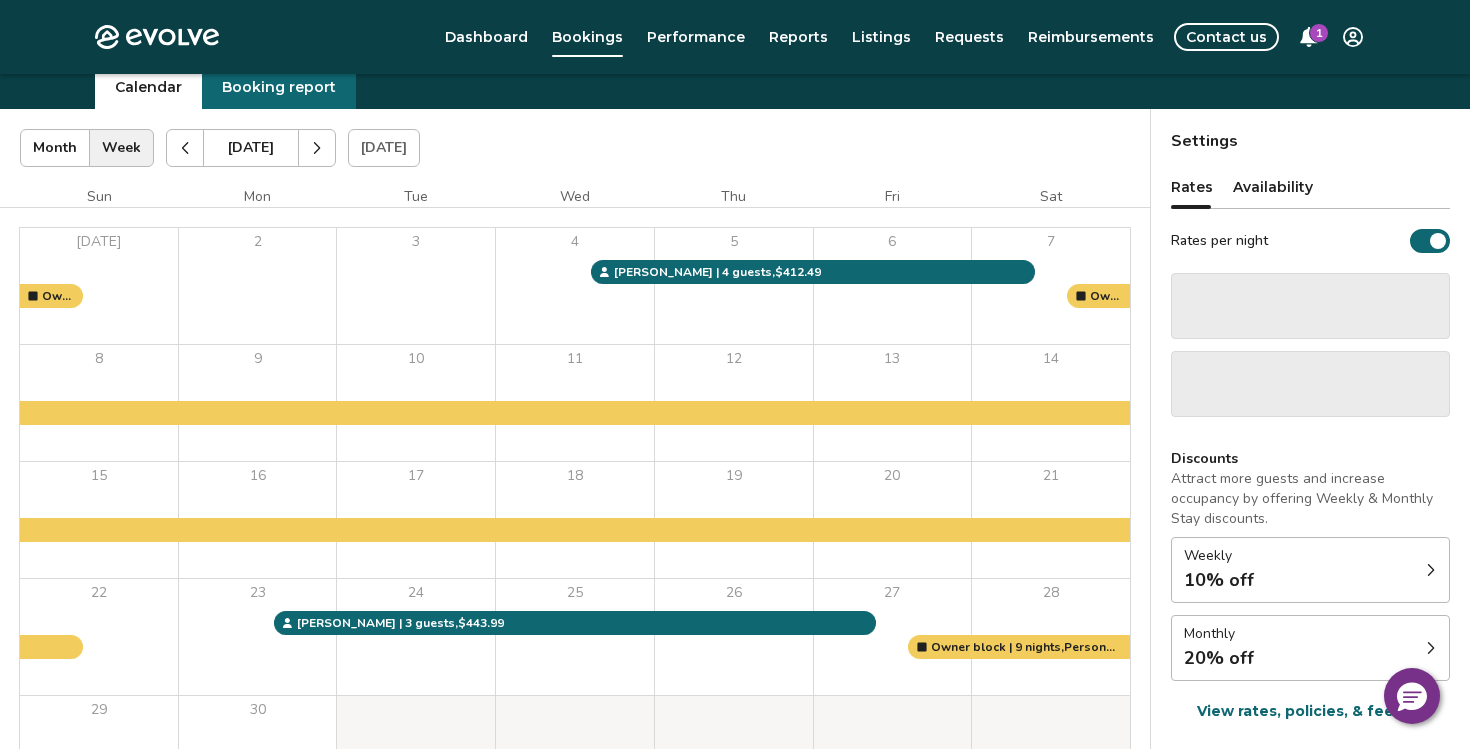 click at bounding box center [185, 148] 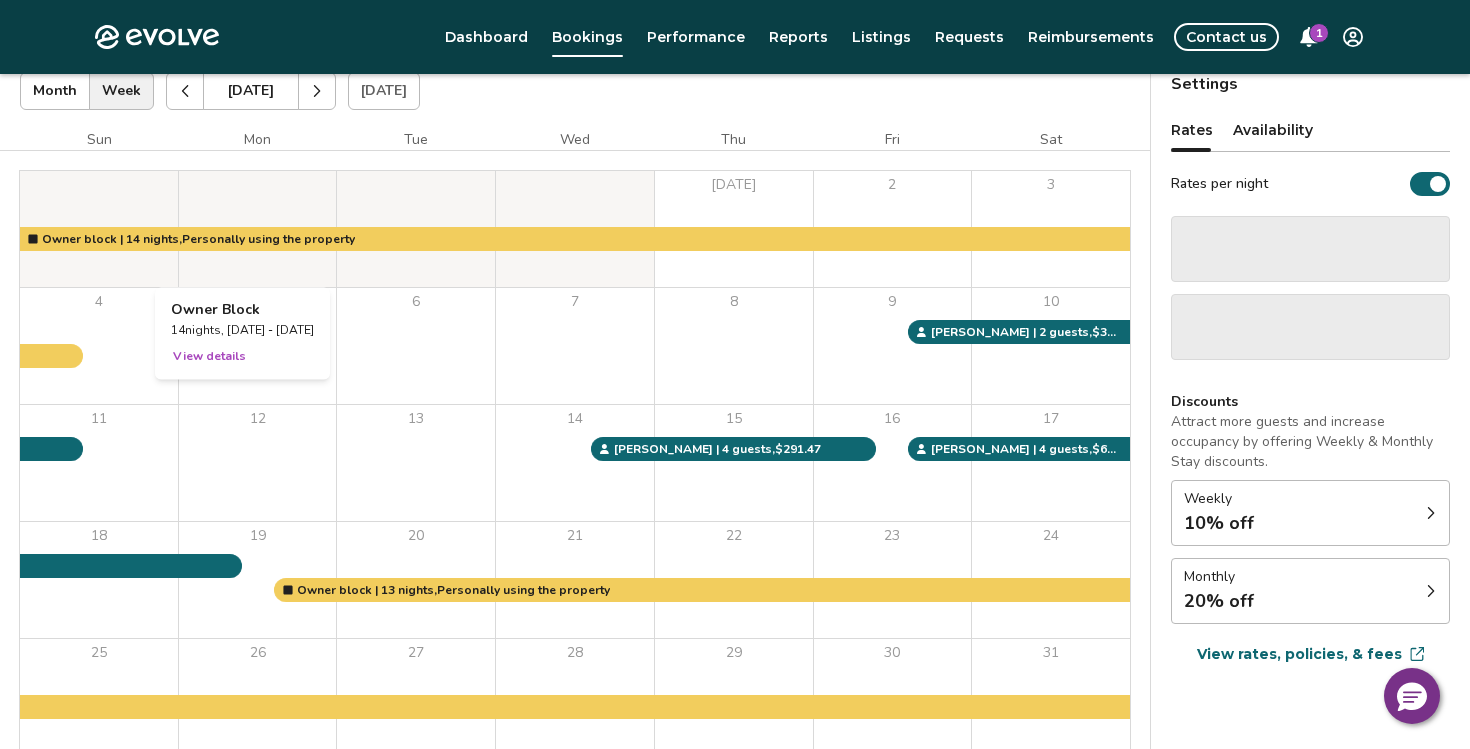 scroll, scrollTop: 79, scrollLeft: 0, axis: vertical 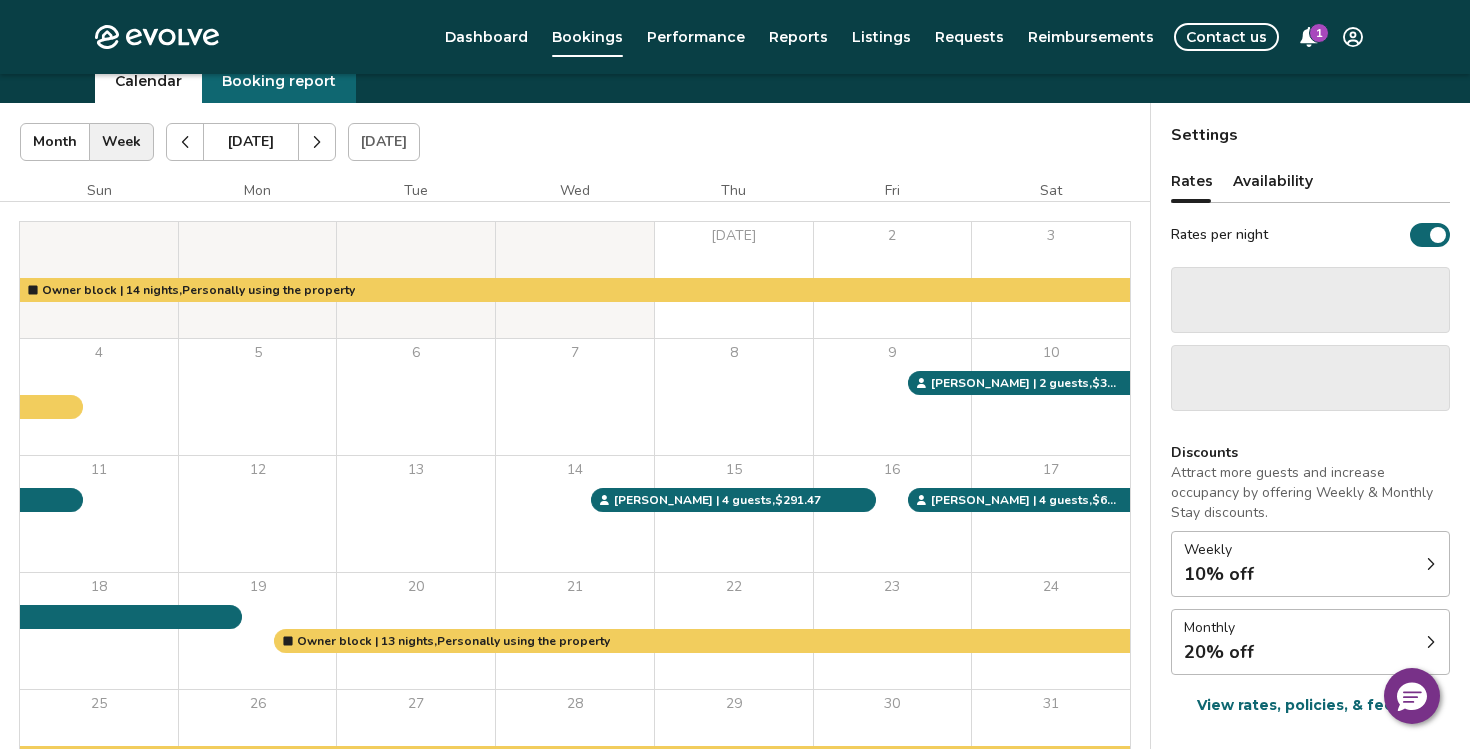 click 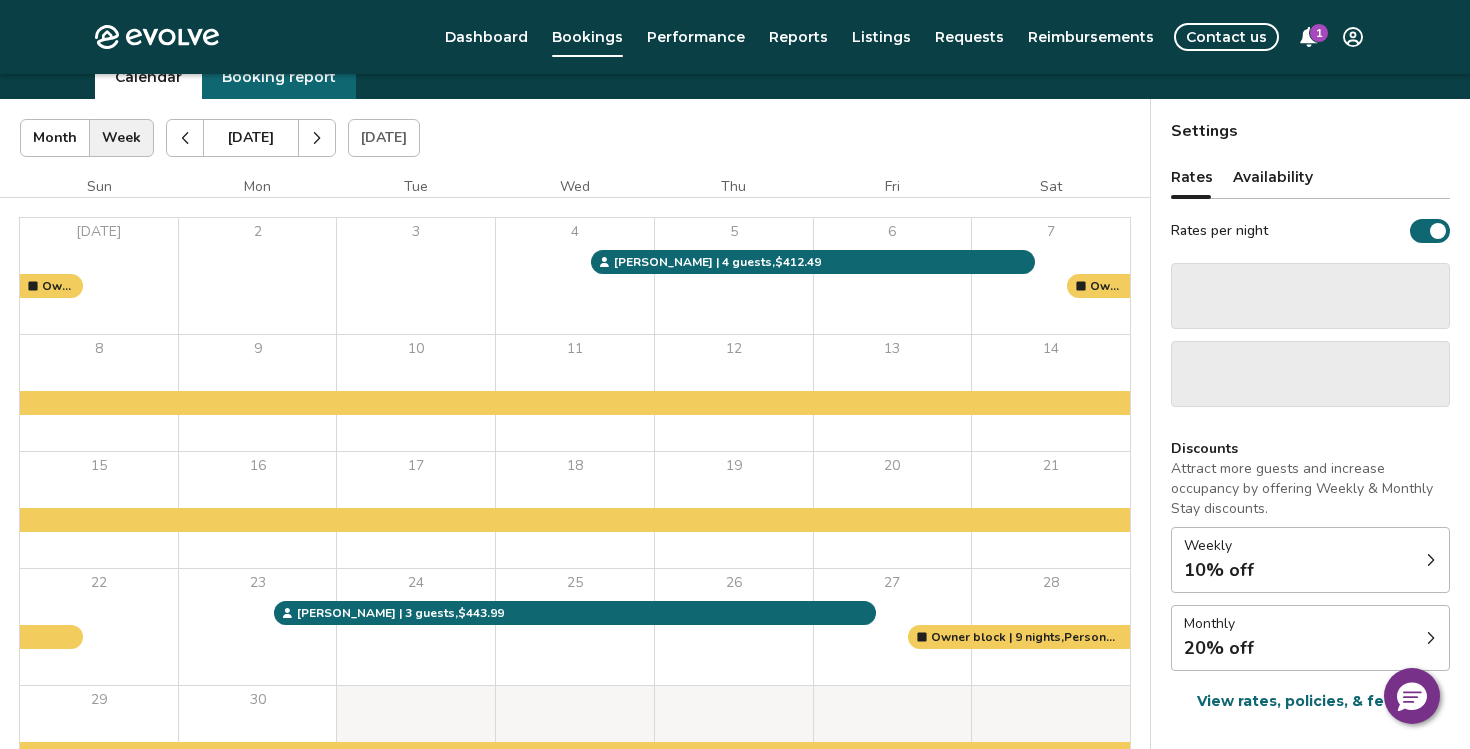 scroll, scrollTop: 92, scrollLeft: 0, axis: vertical 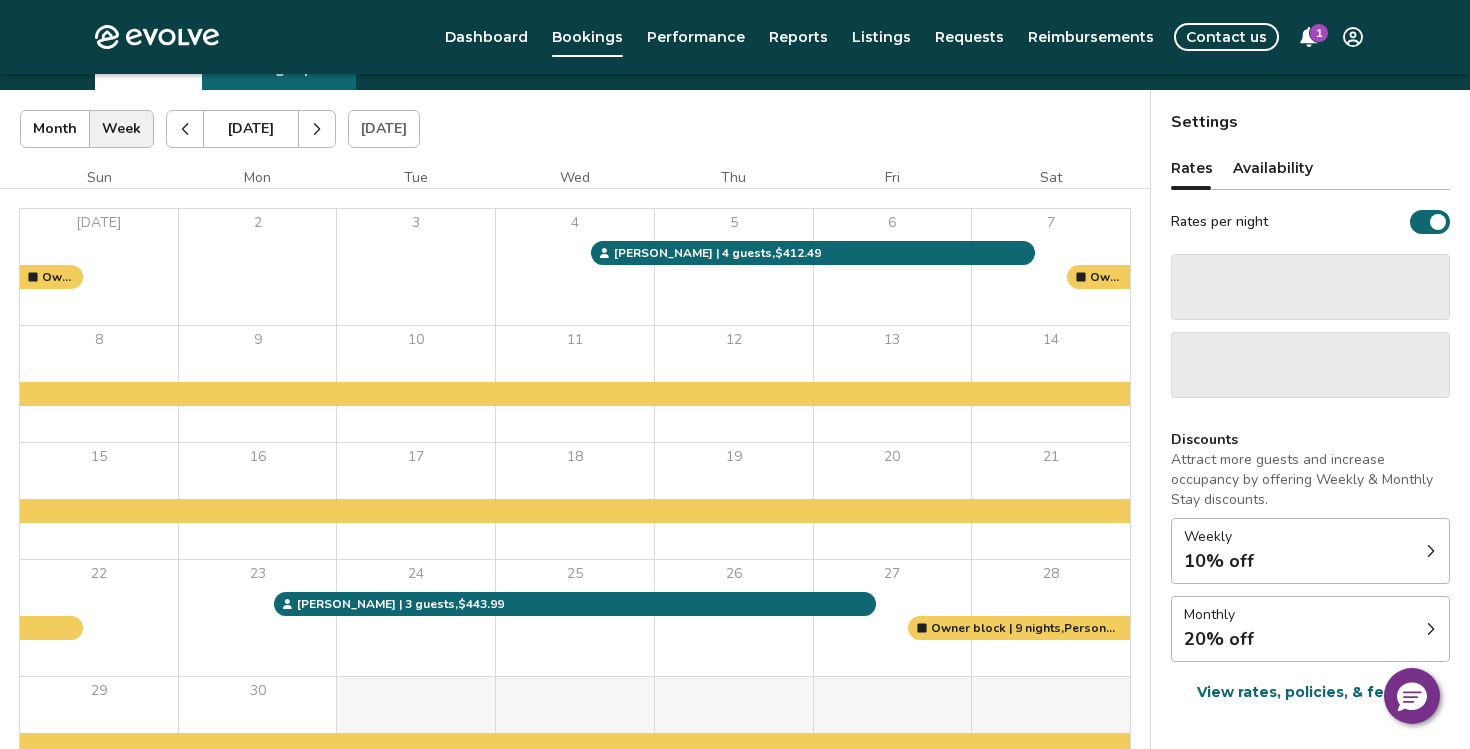 click 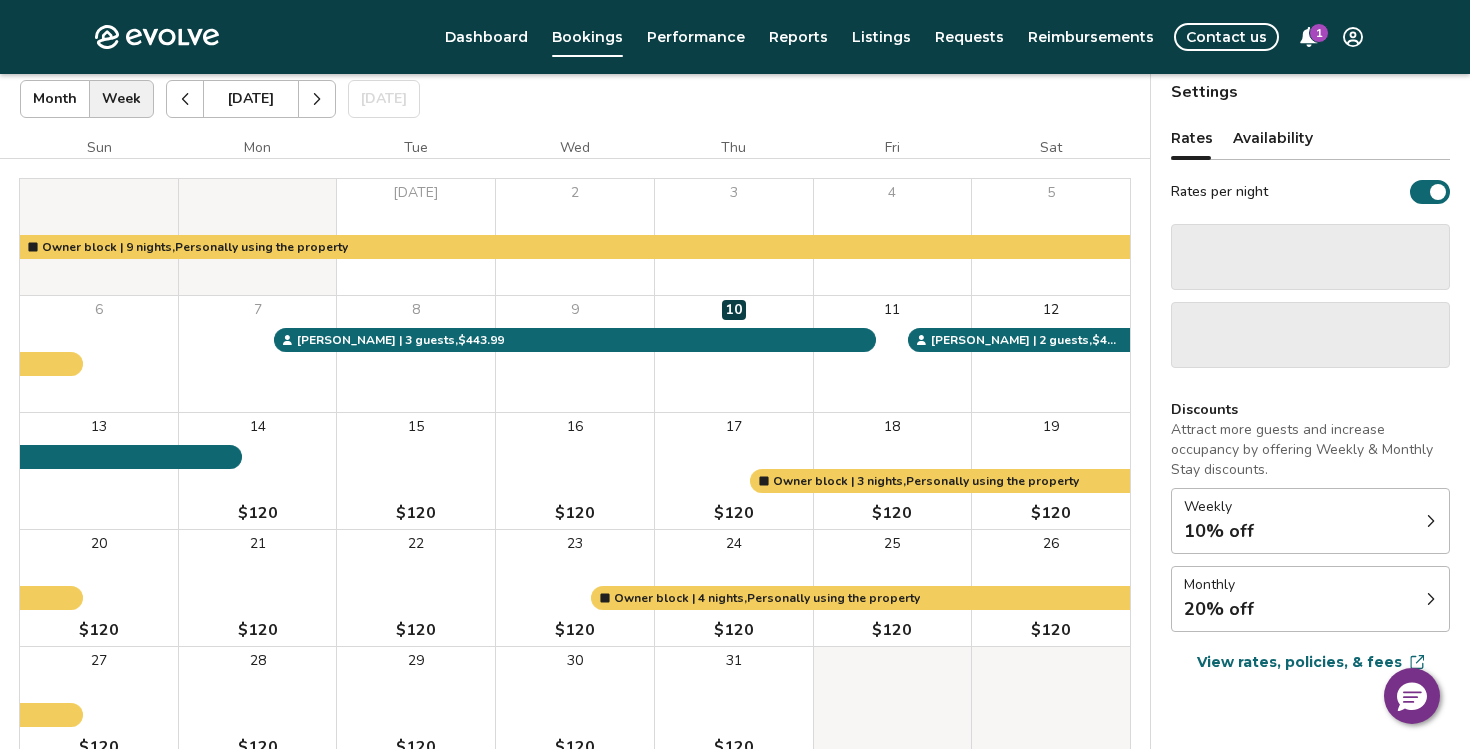 scroll, scrollTop: 177, scrollLeft: 0, axis: vertical 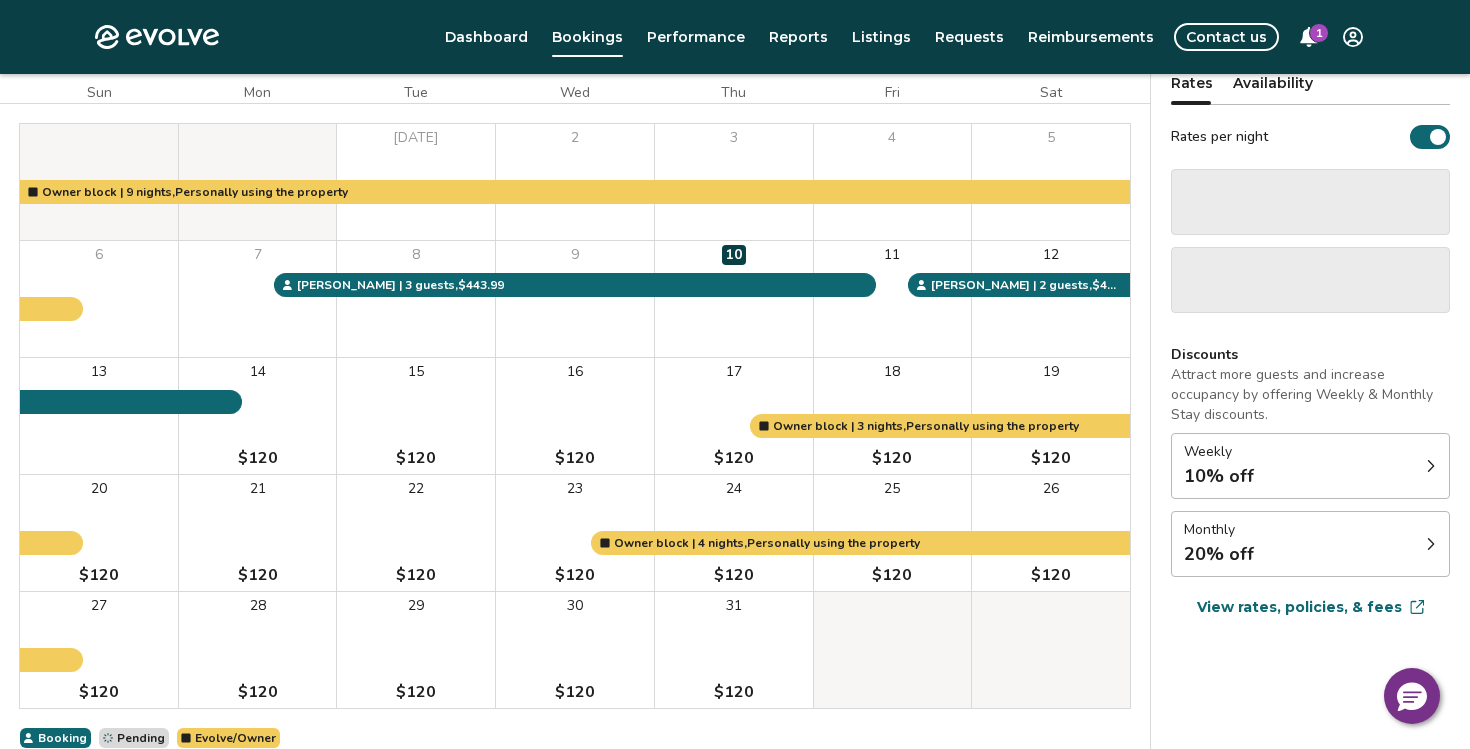 click at bounding box center [893, 416] 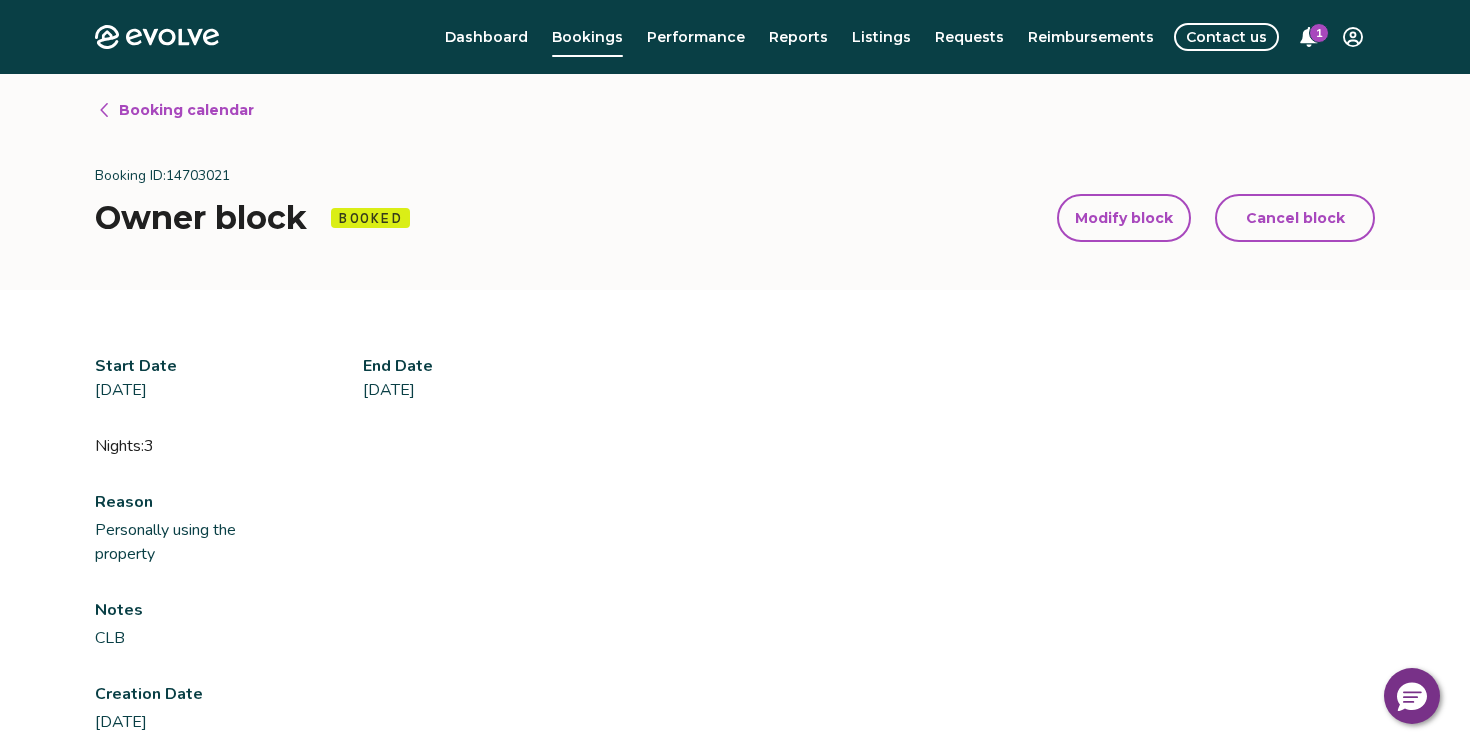 scroll, scrollTop: 177, scrollLeft: 0, axis: vertical 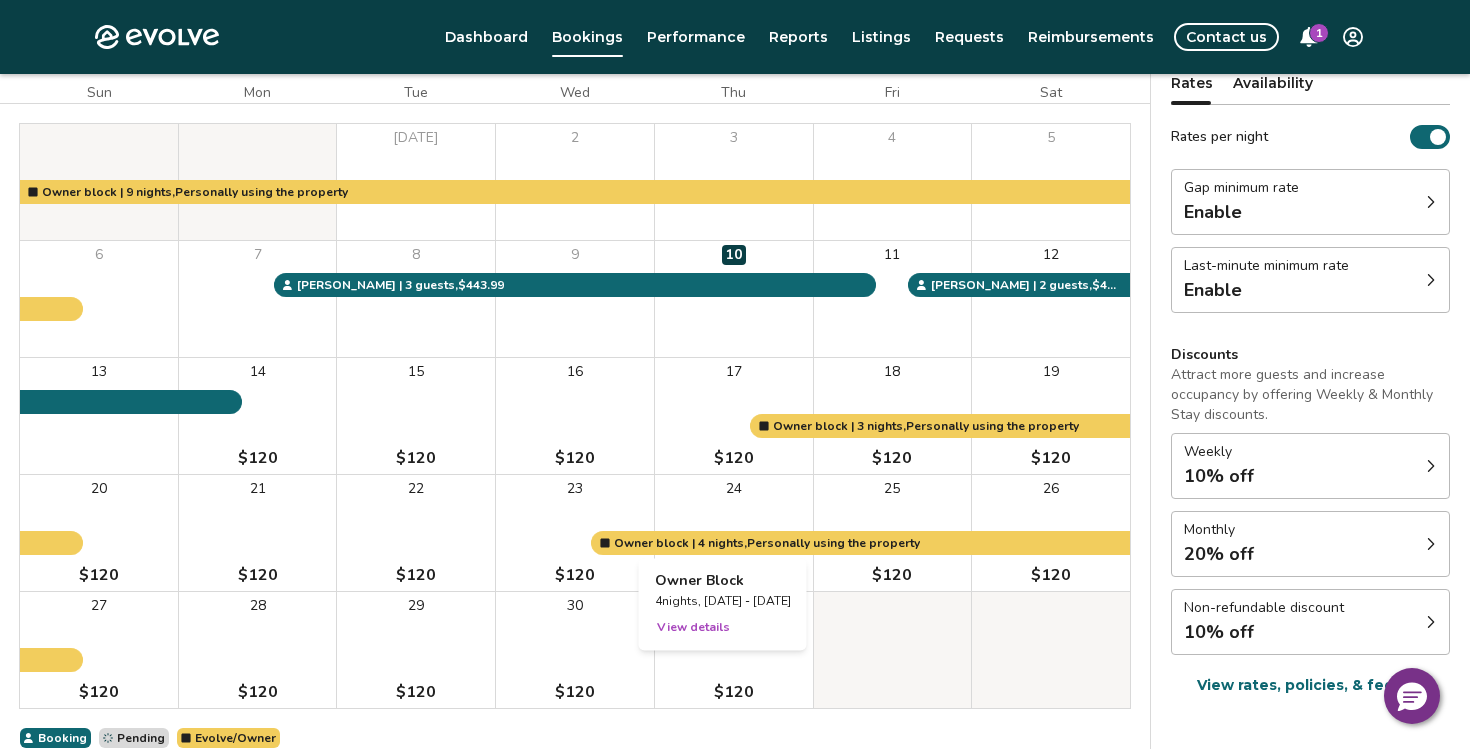 click at bounding box center [734, 533] 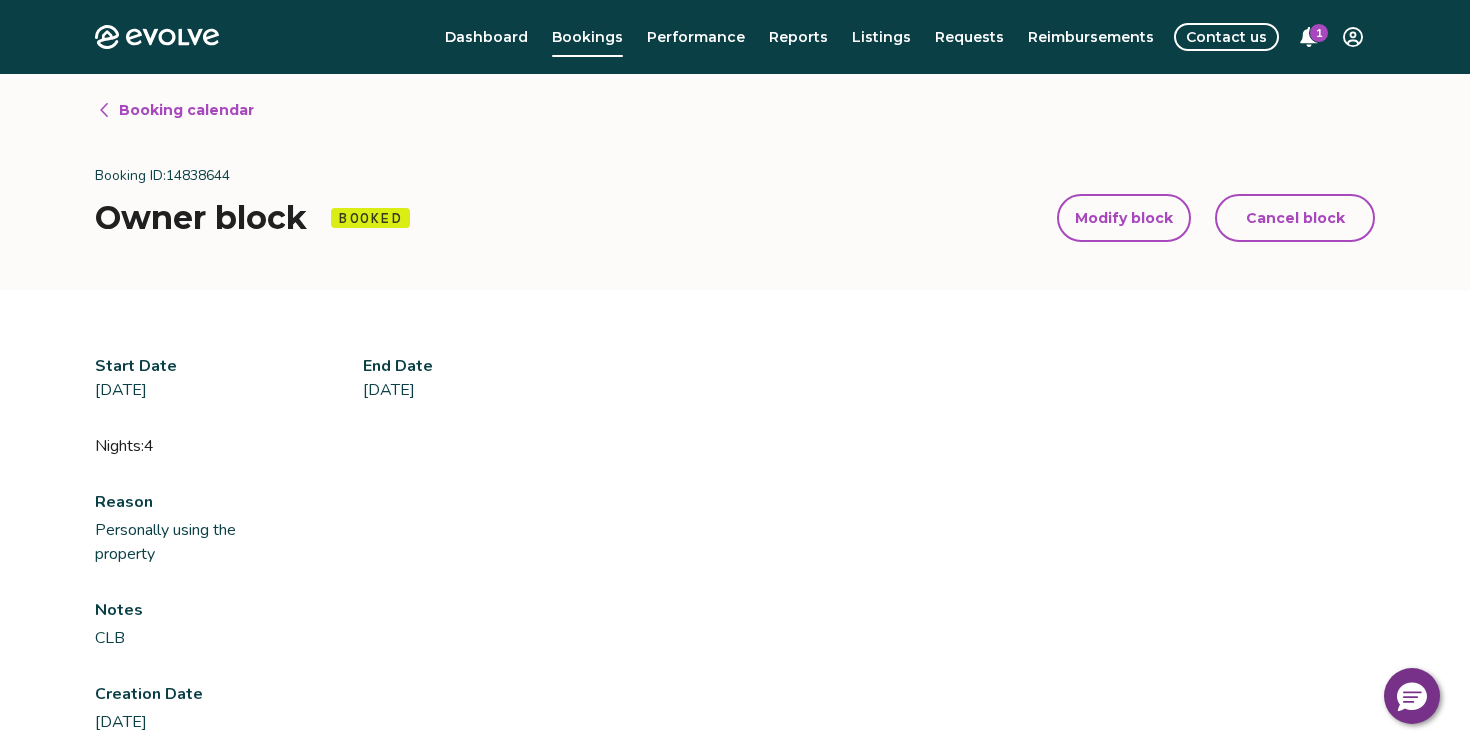 click on "Cancel block" at bounding box center (1295, 218) 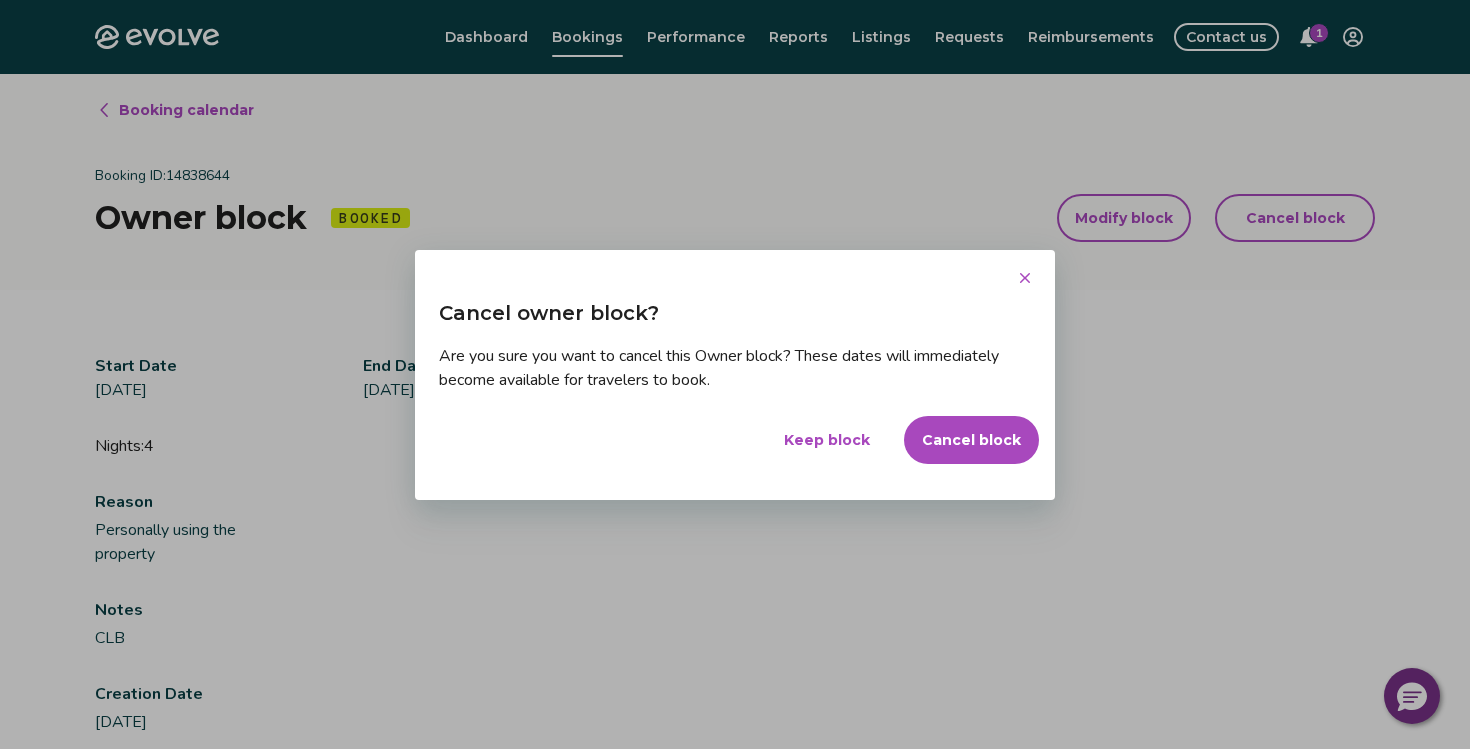 click on "Cancel block" at bounding box center (971, 440) 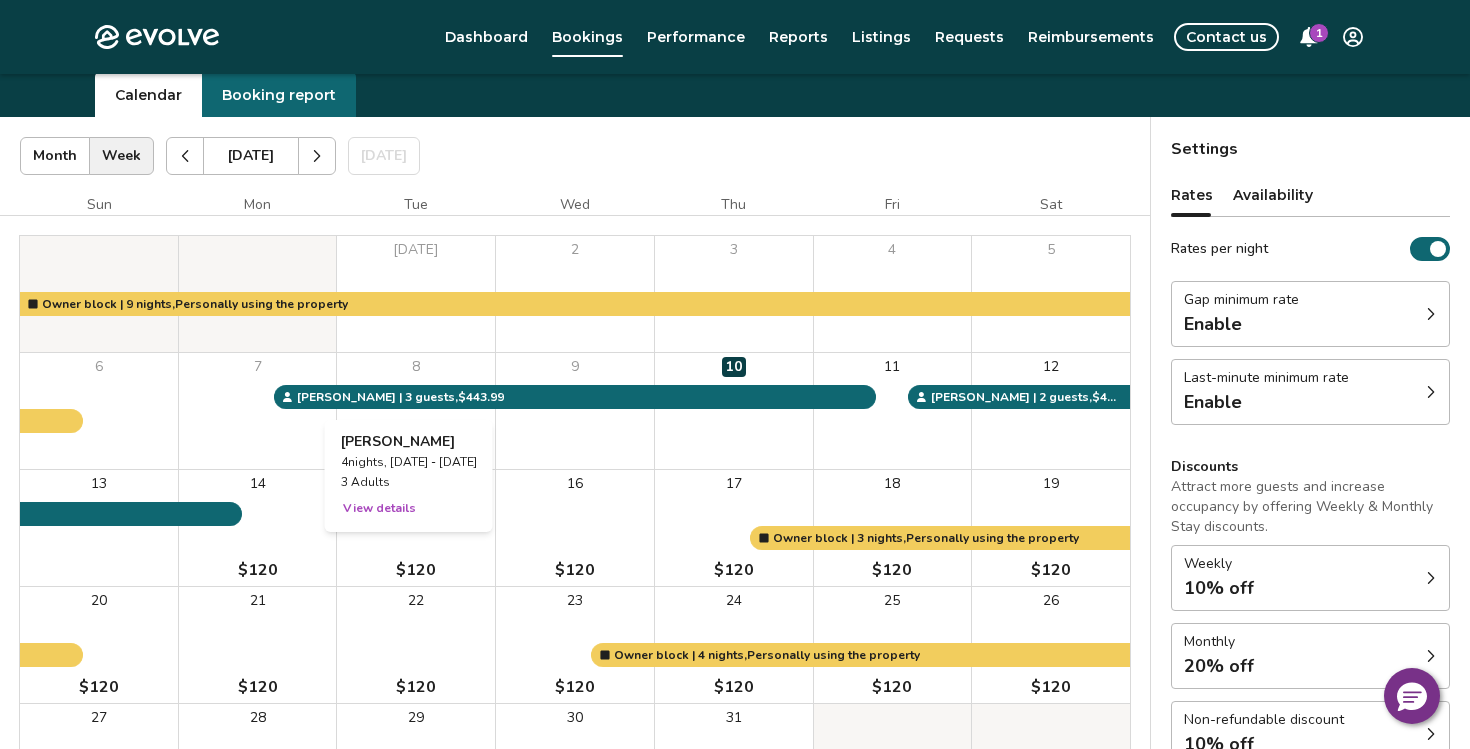 scroll, scrollTop: 38, scrollLeft: 0, axis: vertical 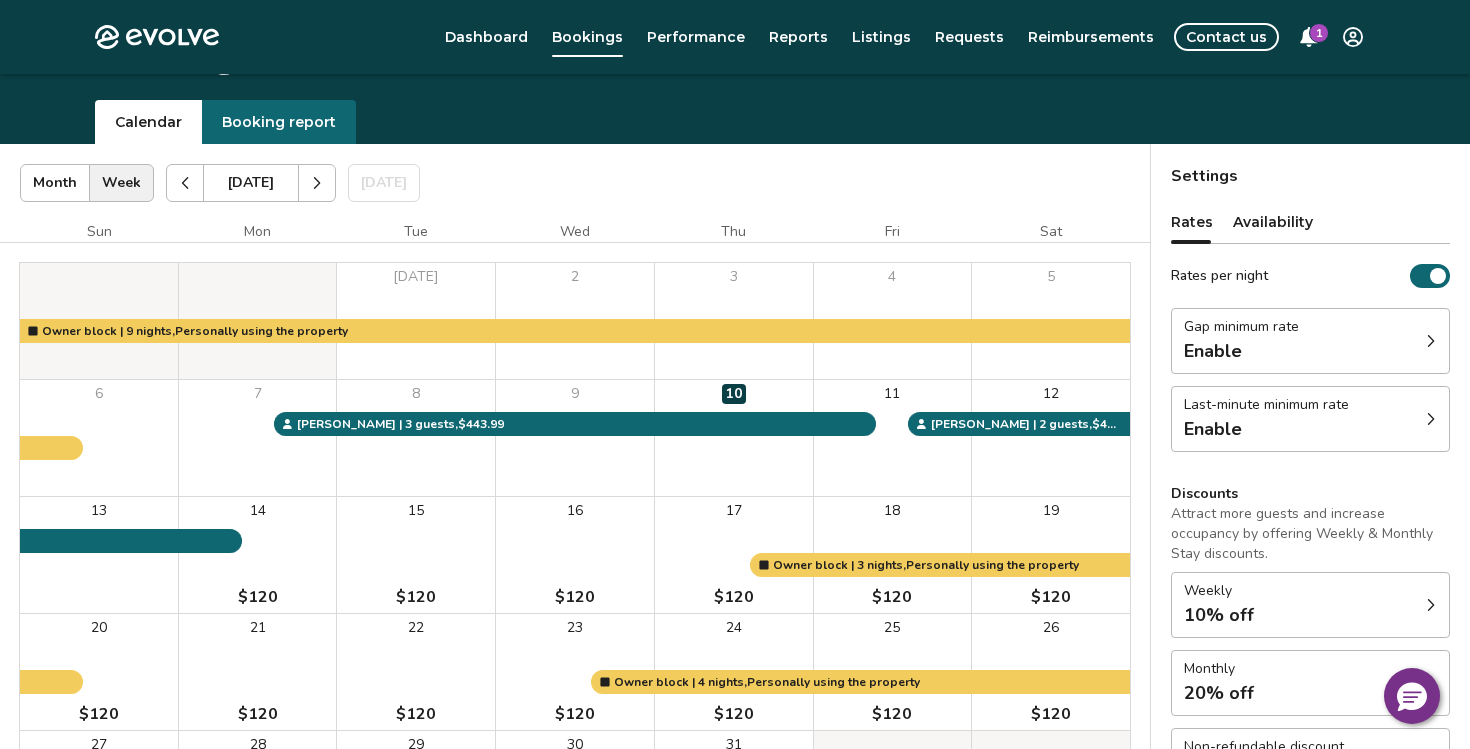 click on "Month" at bounding box center [55, 183] 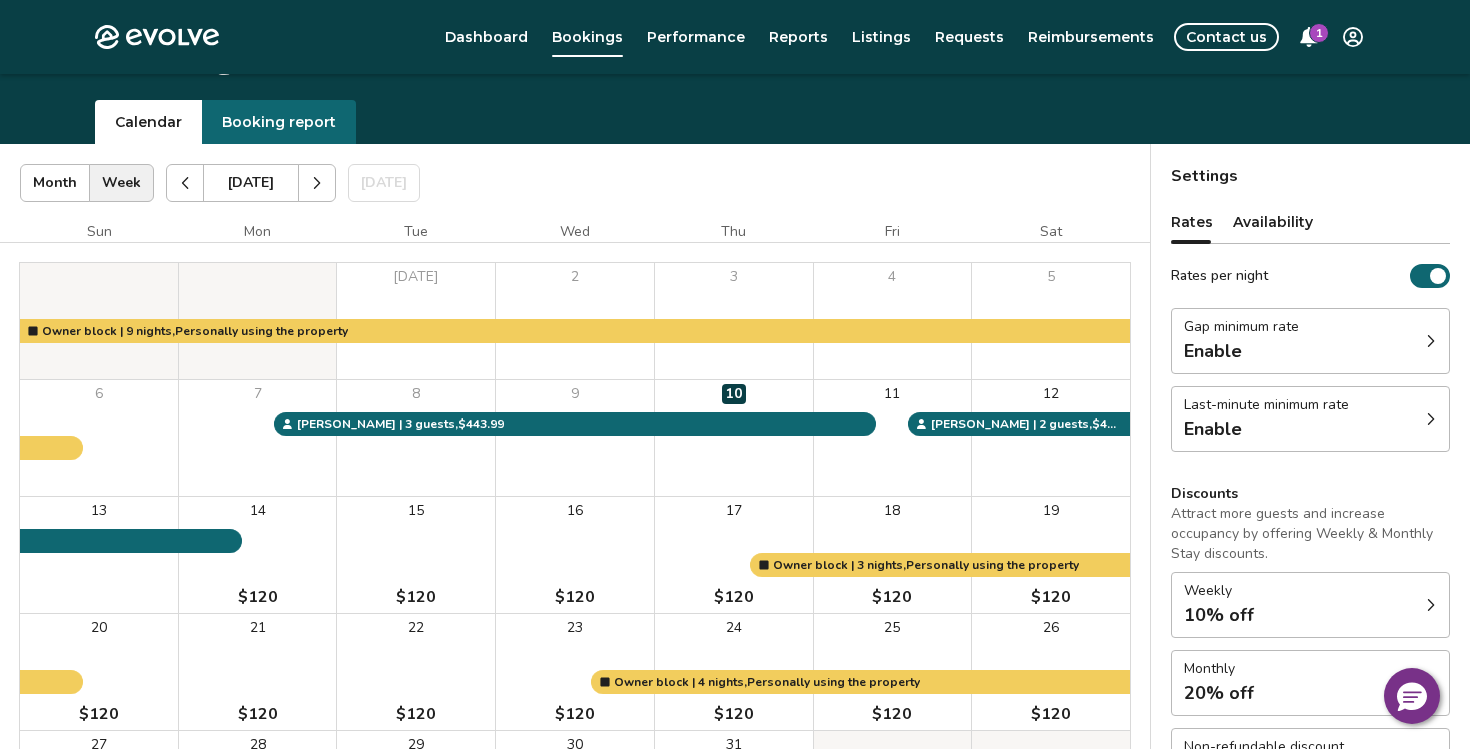 click on "Booking report" at bounding box center [279, 122] 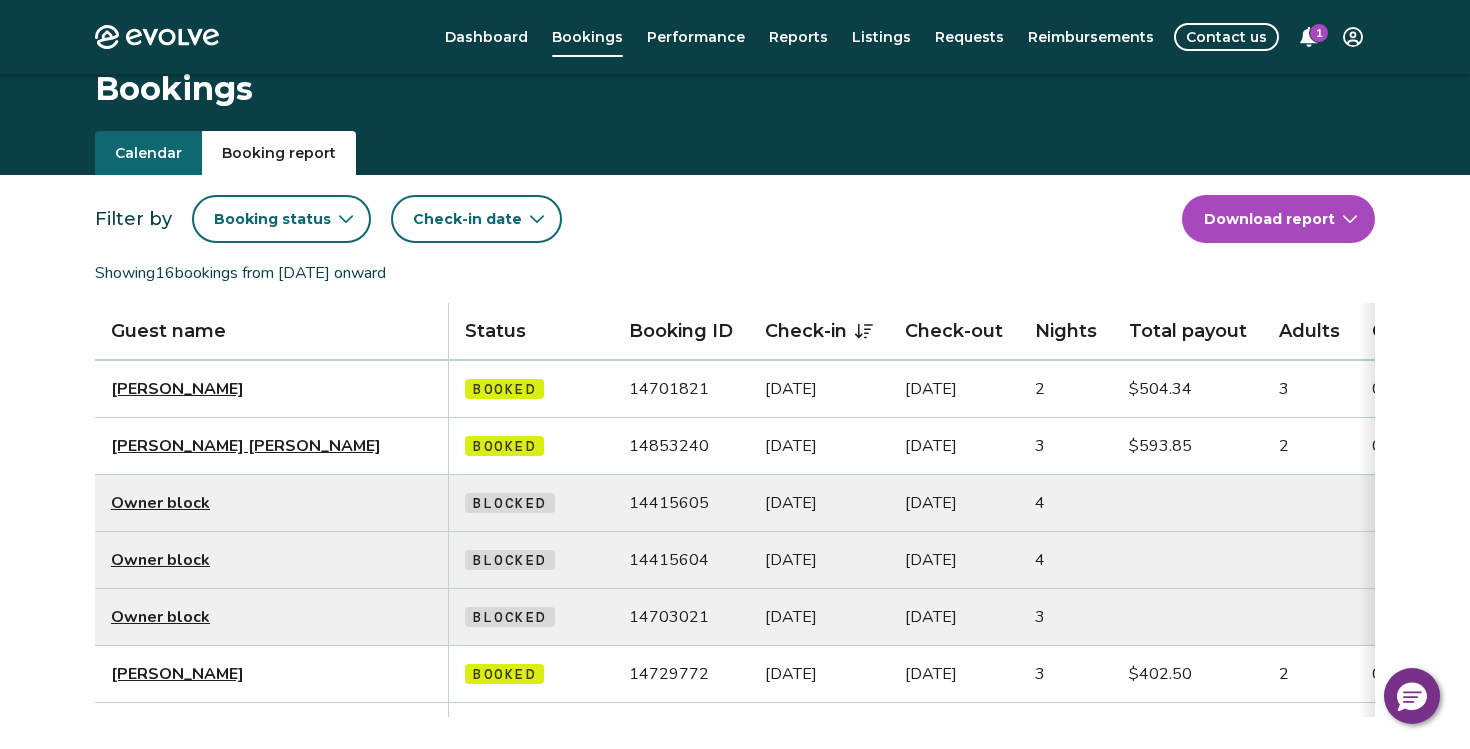 scroll, scrollTop: 5, scrollLeft: 0, axis: vertical 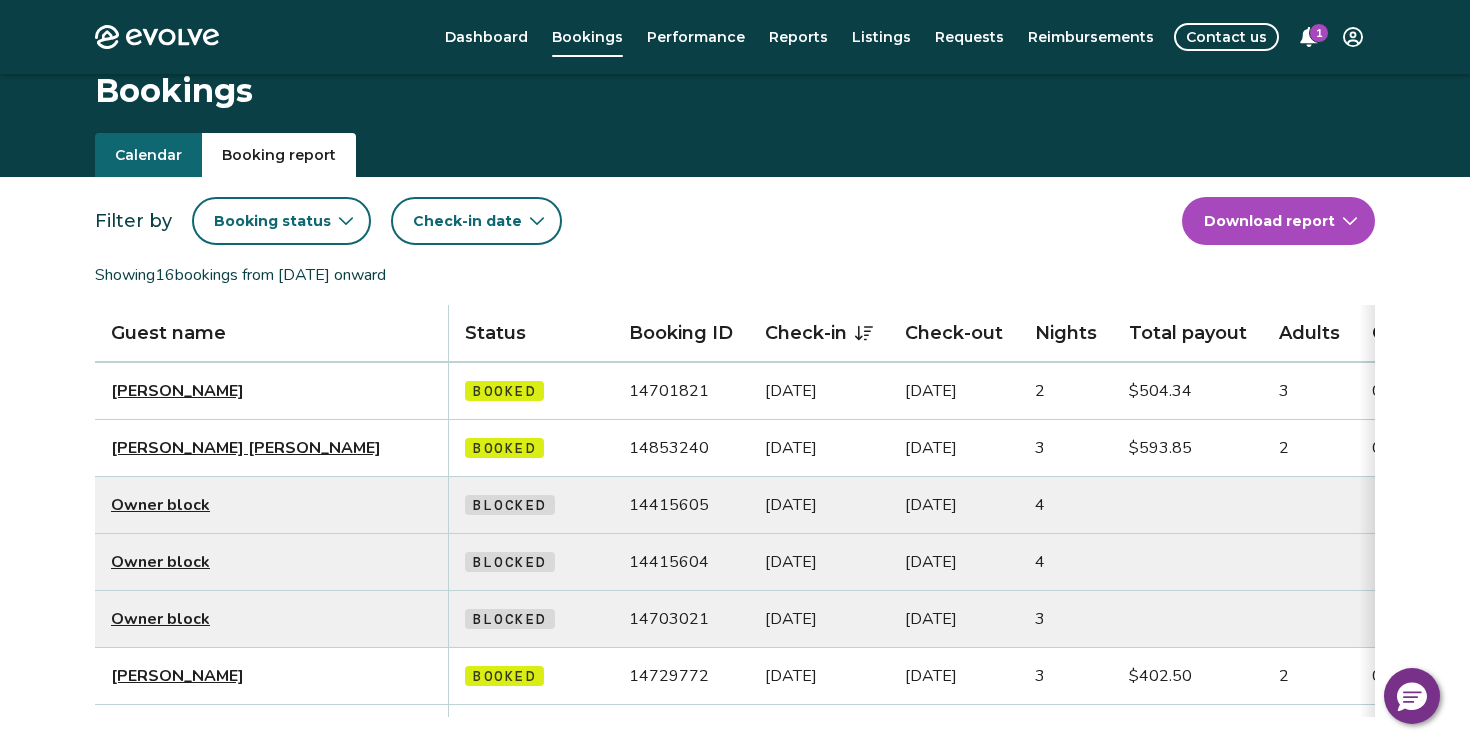 click on "Calendar" at bounding box center (148, 155) 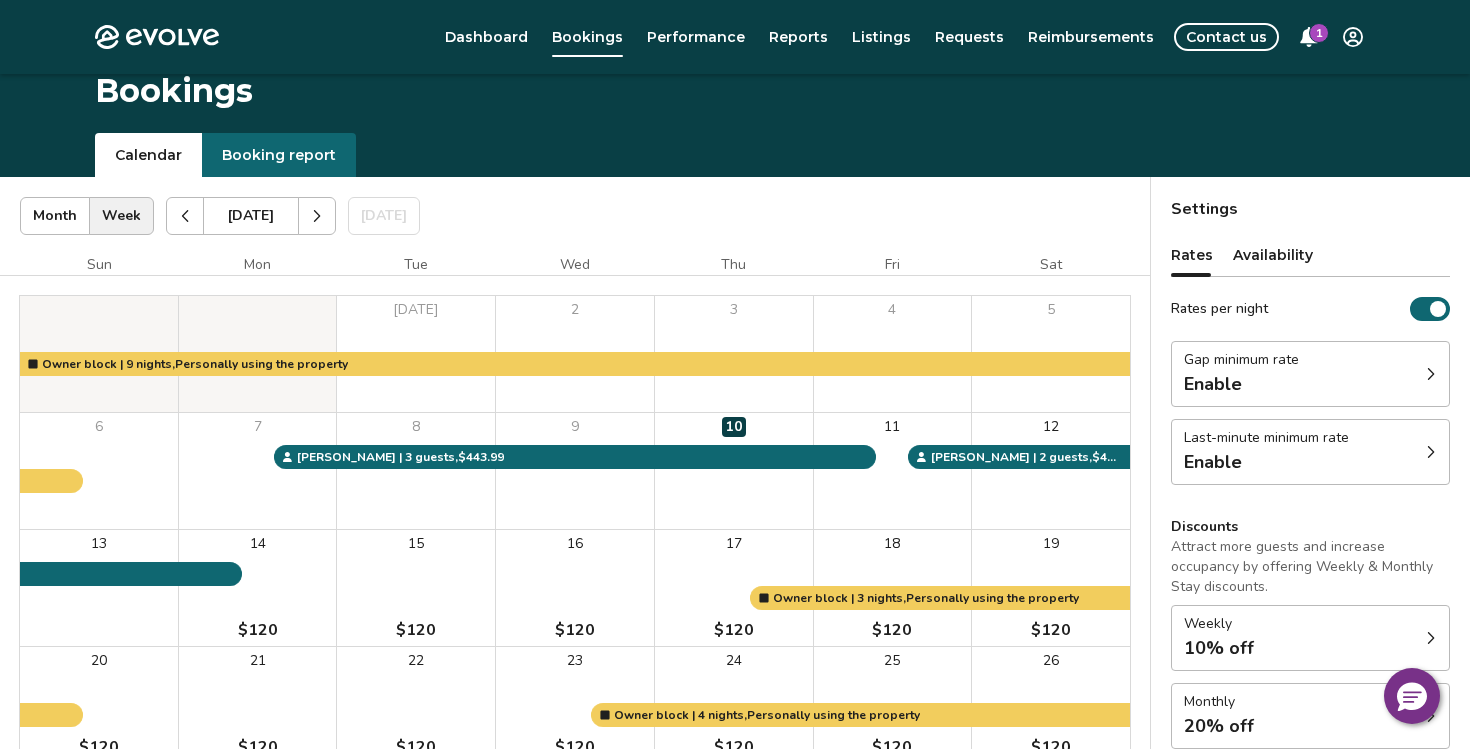 click on "Evolve Dashboard Bookings Performance Reports Listings Requests Reimbursements Contact us 1 Bookings Calendar Booking report [DATE]  | Views Month Week [DATE] [DATE] Settings The [PERSON_NAME] [DATE] Sun Mon Tue Wed Thu Fri [DATE] 2 3 4 5 6 7 8 9 10 11 12 13 14 $120 15 $120 16 $120 17 $120 18 $120 19 $120 20 $120 21 $120 22 $120 23 $120 24 $120 25 $120 26 $120 27 $120 28 $120 29 $120 30 $120 31 $120 Owner block | 9 nights,  Personally using the property Owner block | 4 nights,  Personally using the property Owner block | 3 nights,  Personally using the property [PERSON_NAME] | 2 guests ,  $402.50 [PERSON_NAME] | 3 guests ,  $443.99 Booking Pending Evolve/Owner Settings Rates Availability Rates per night Gap minimum rate Enable Last-minute minimum rate Enable Discounts Attract more guests and increase occupancy by offering Weekly & Monthly Stay discounts. Weekly 10% off Monthly 20% off Non-refundable discount 10% off View rates, policies, & fees Gap minimum rate Reduce your minimum rate by 20% Enable Enable" at bounding box center (735, 512) 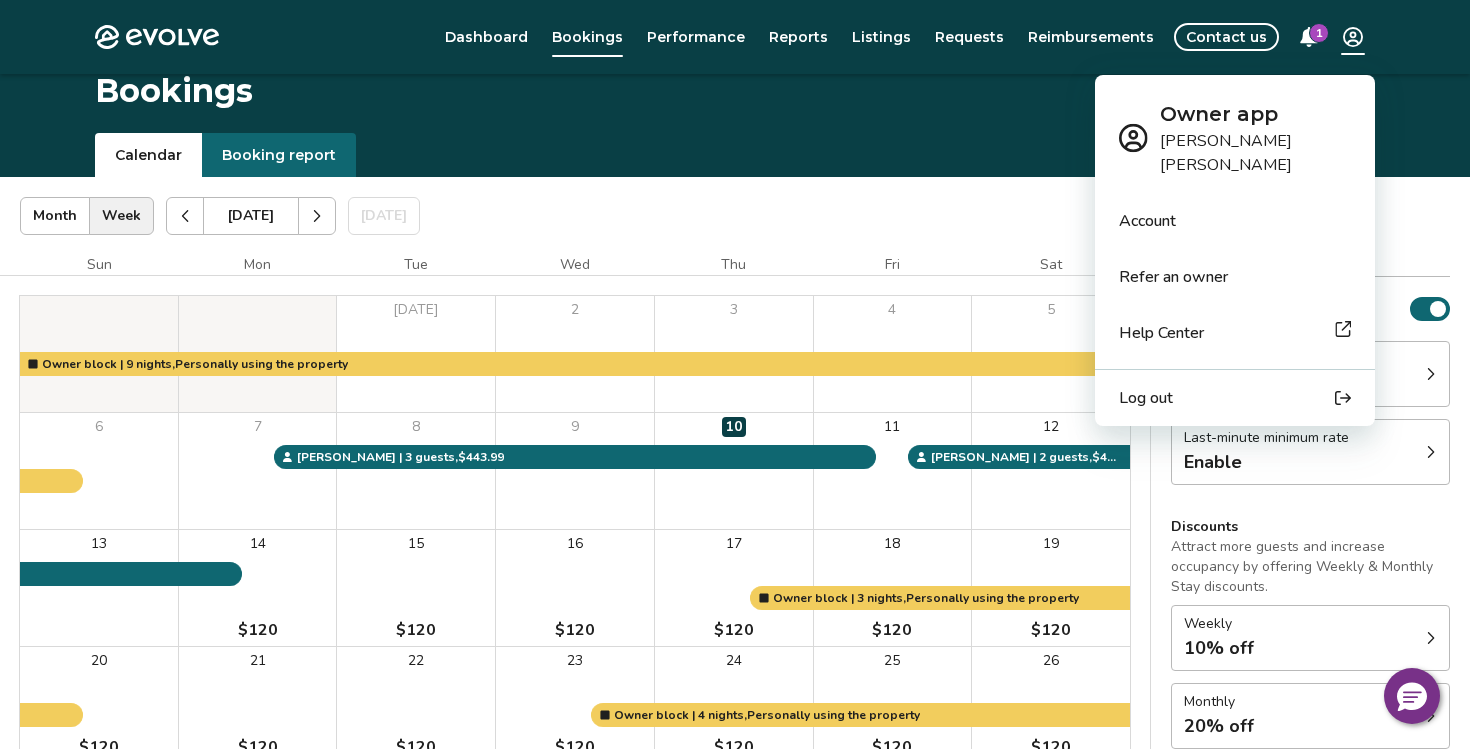 click on "Log out" at bounding box center (1235, 398) 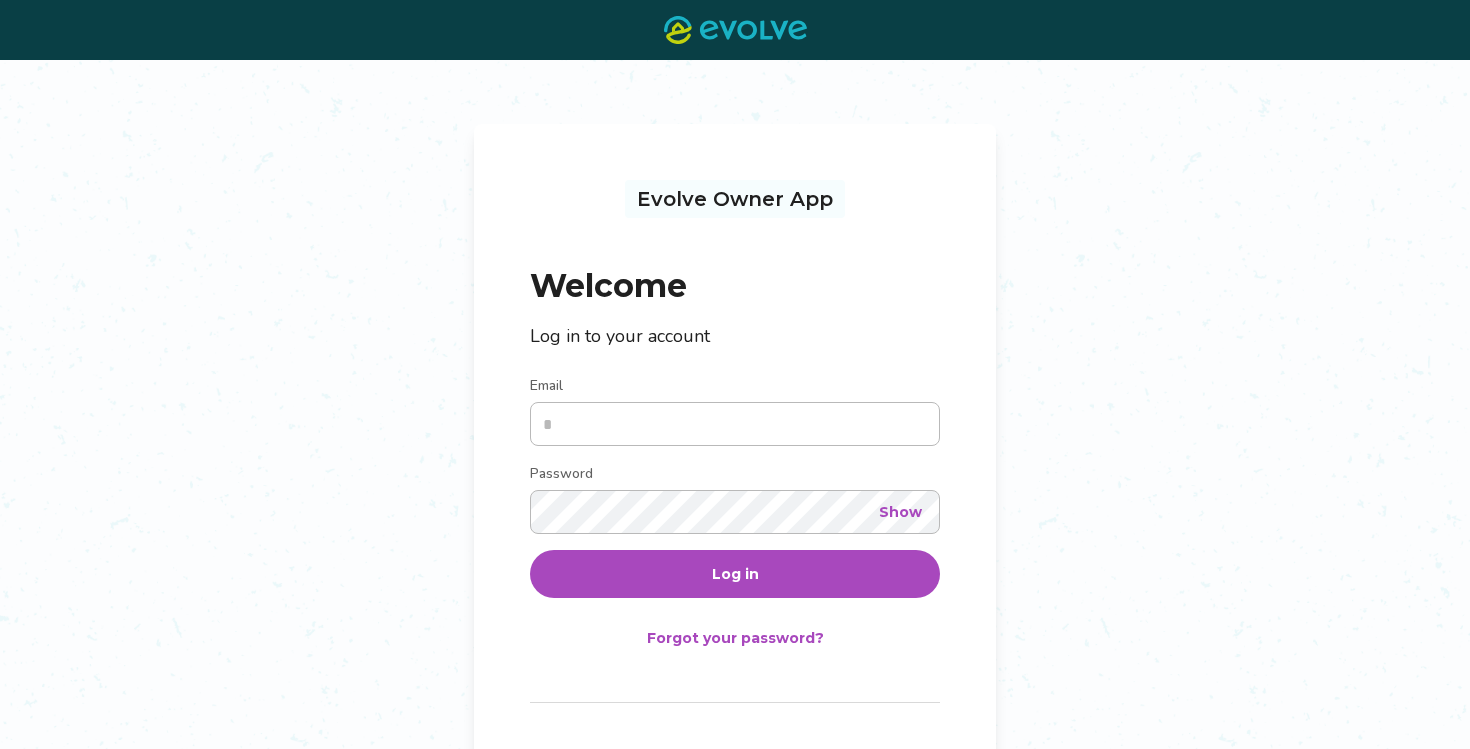 scroll, scrollTop: 0, scrollLeft: 0, axis: both 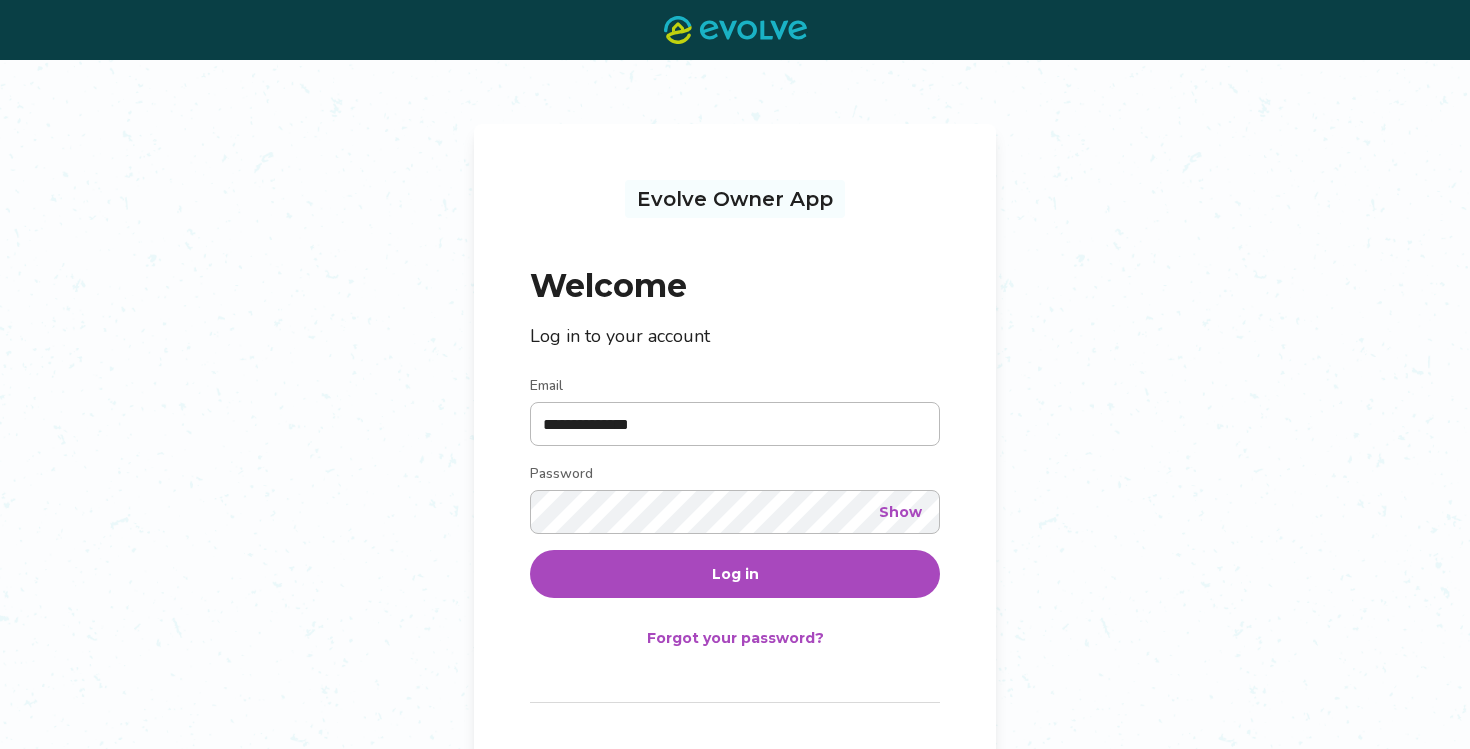 type on "**********" 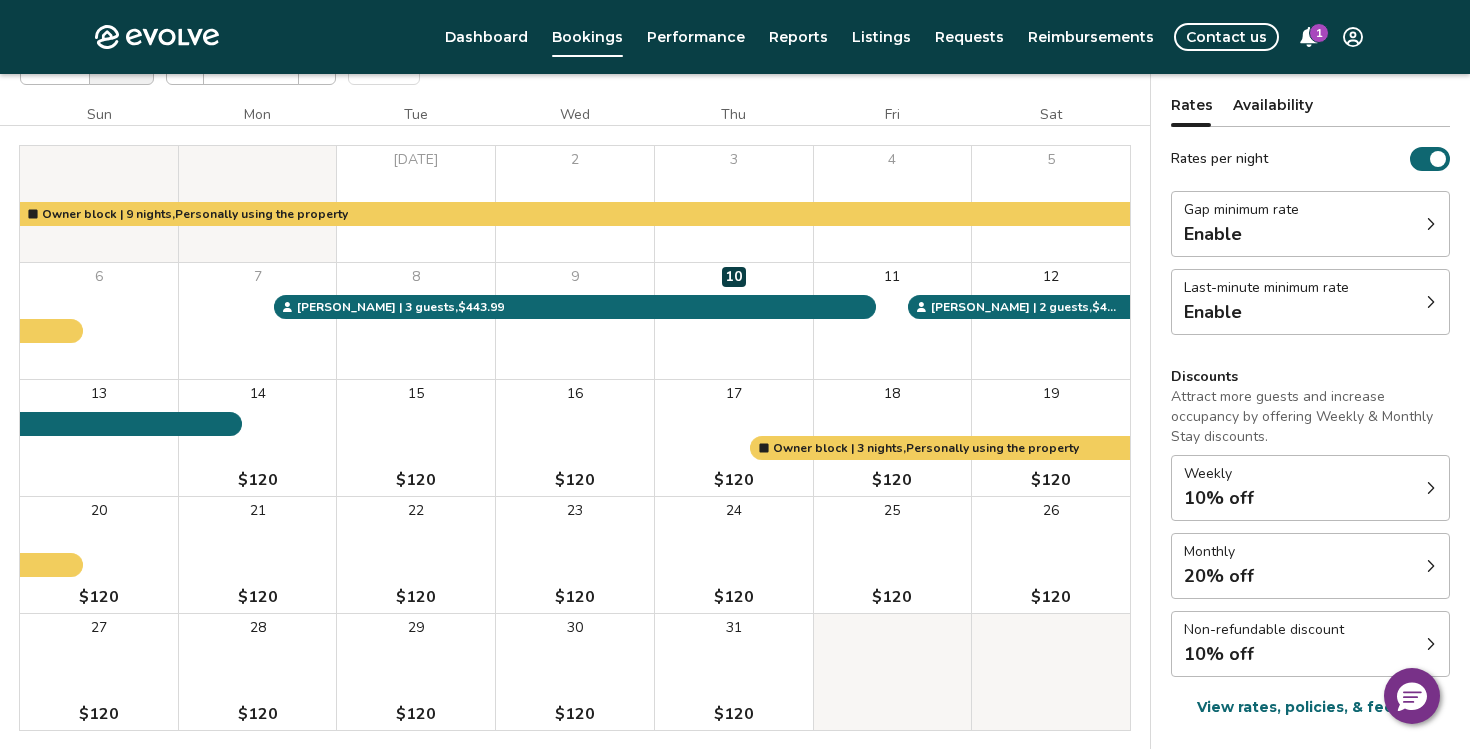scroll, scrollTop: 163, scrollLeft: 0, axis: vertical 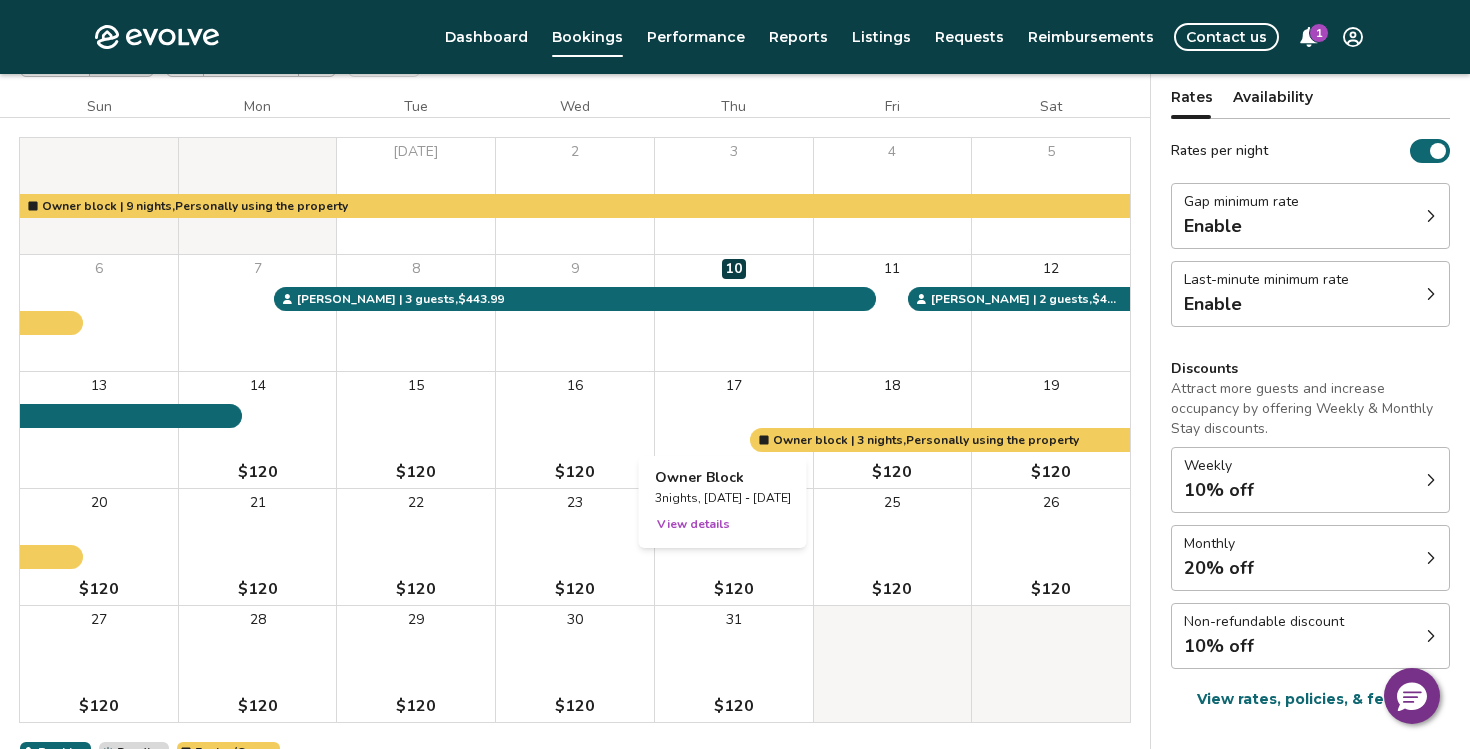 click at bounding box center [734, 430] 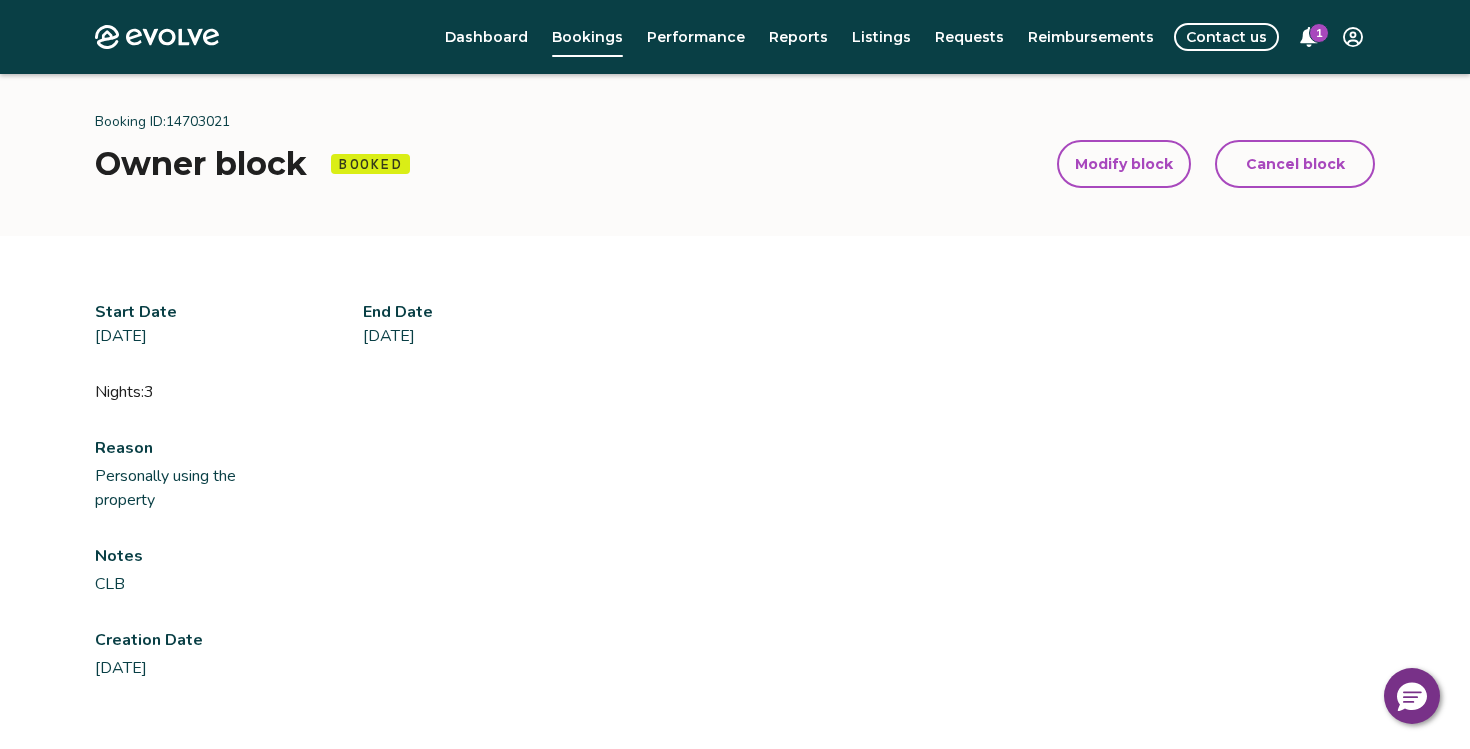 scroll, scrollTop: 47, scrollLeft: 0, axis: vertical 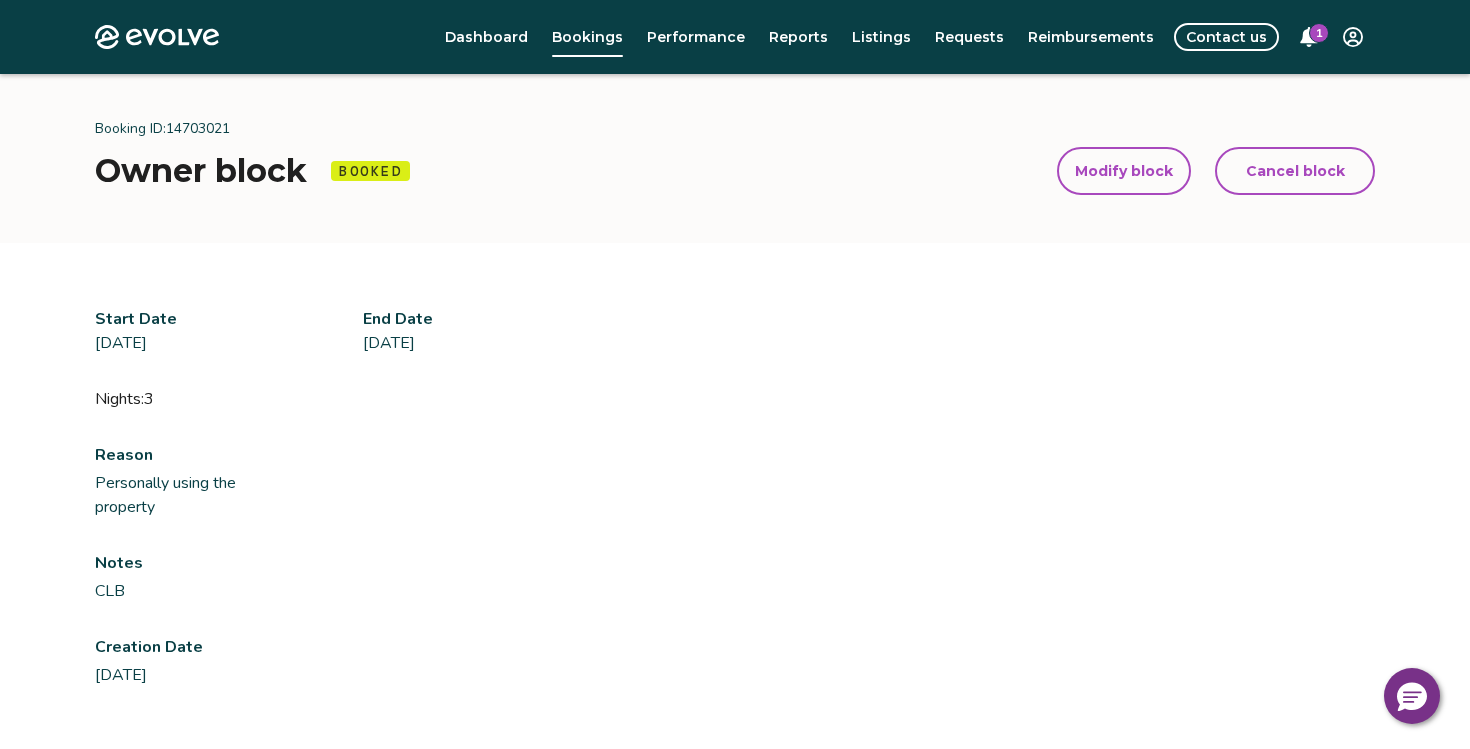 click on "Modify block" at bounding box center (1124, 171) 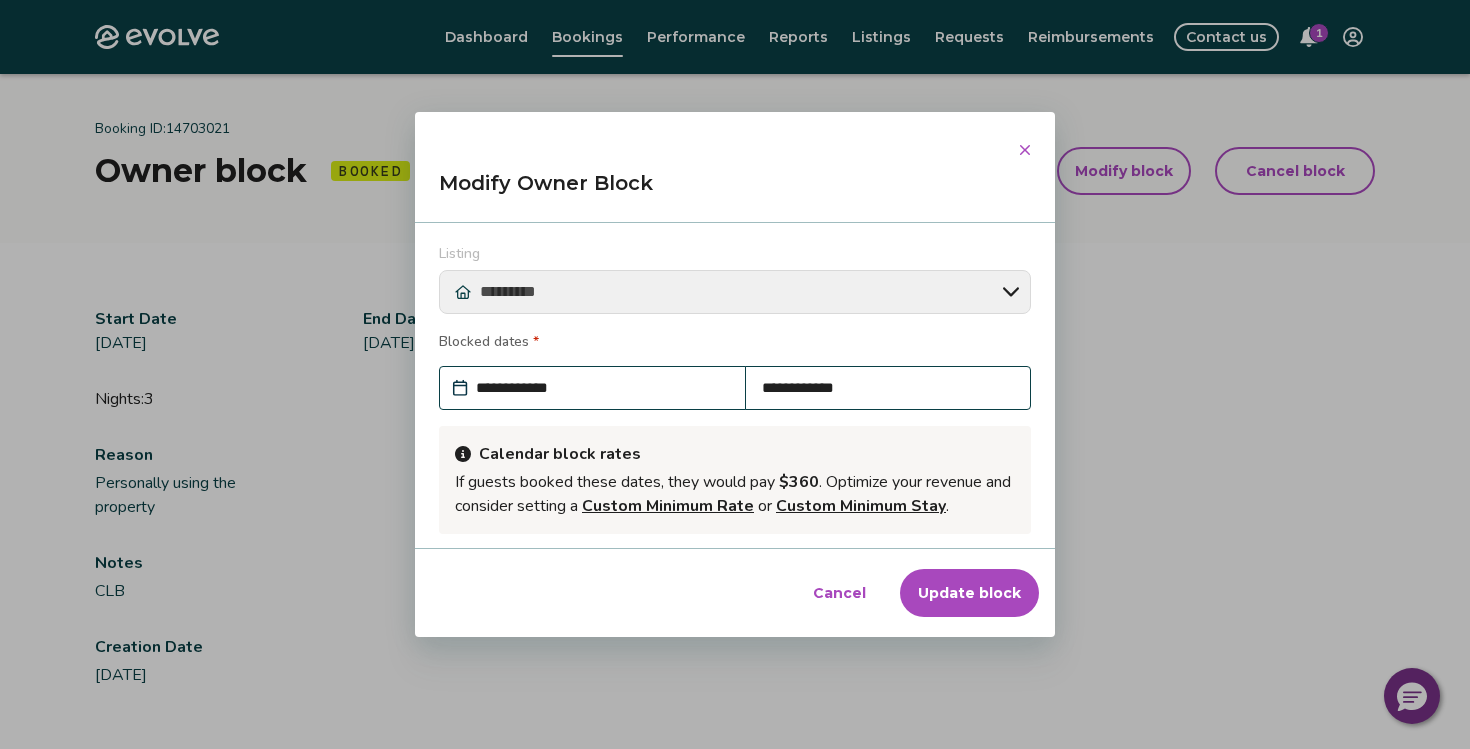 scroll, scrollTop: 0, scrollLeft: 0, axis: both 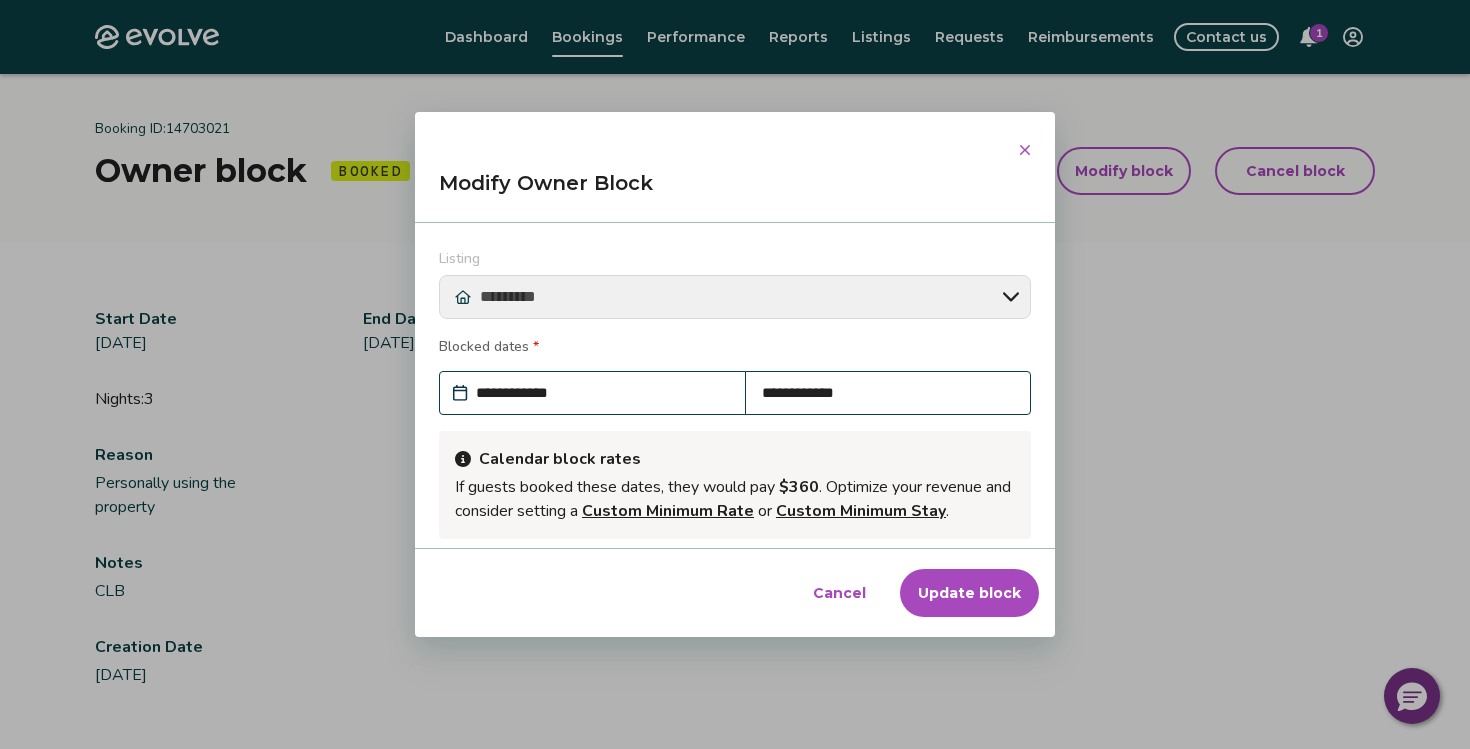 click on "**********" at bounding box center [888, 393] 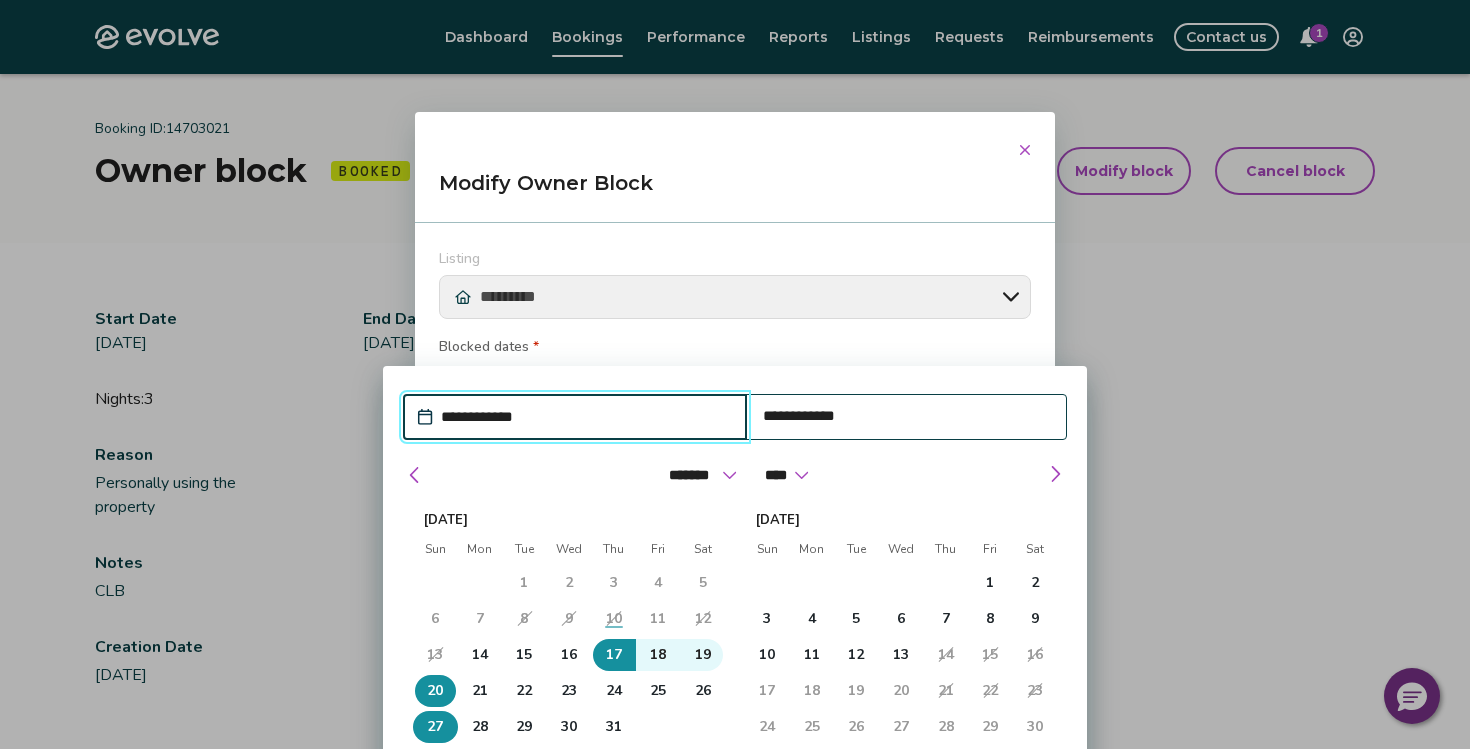 click on "27" at bounding box center [435, 727] 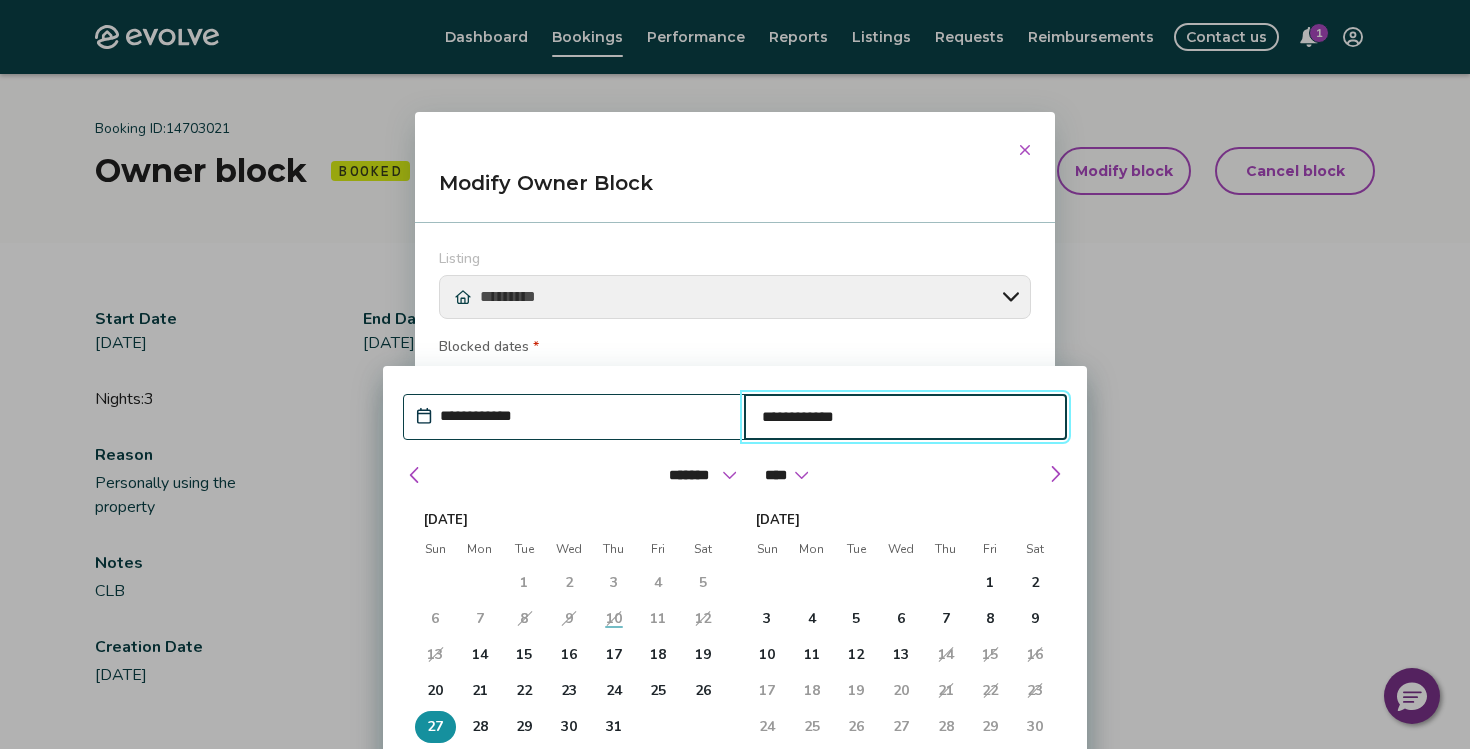 type on "*" 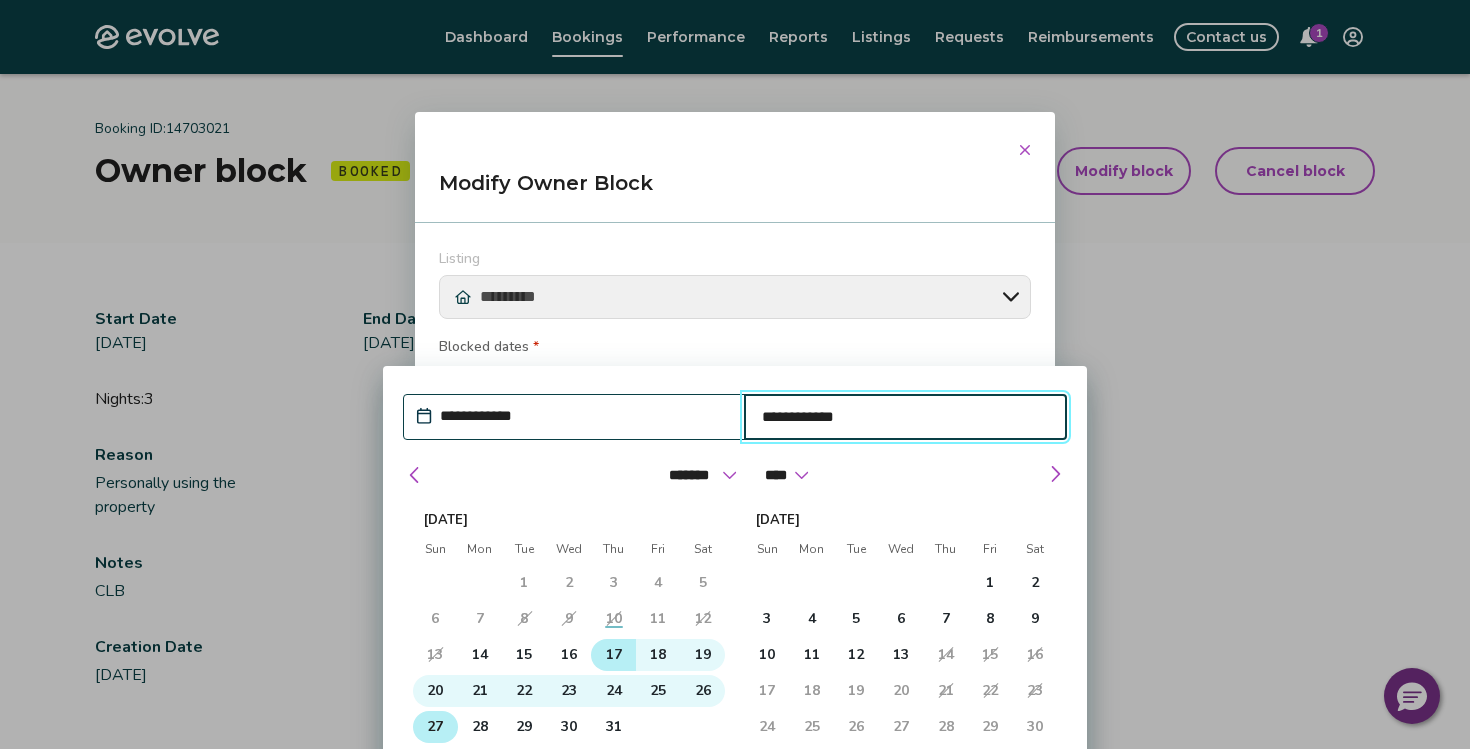 click on "17" at bounding box center [613, 655] 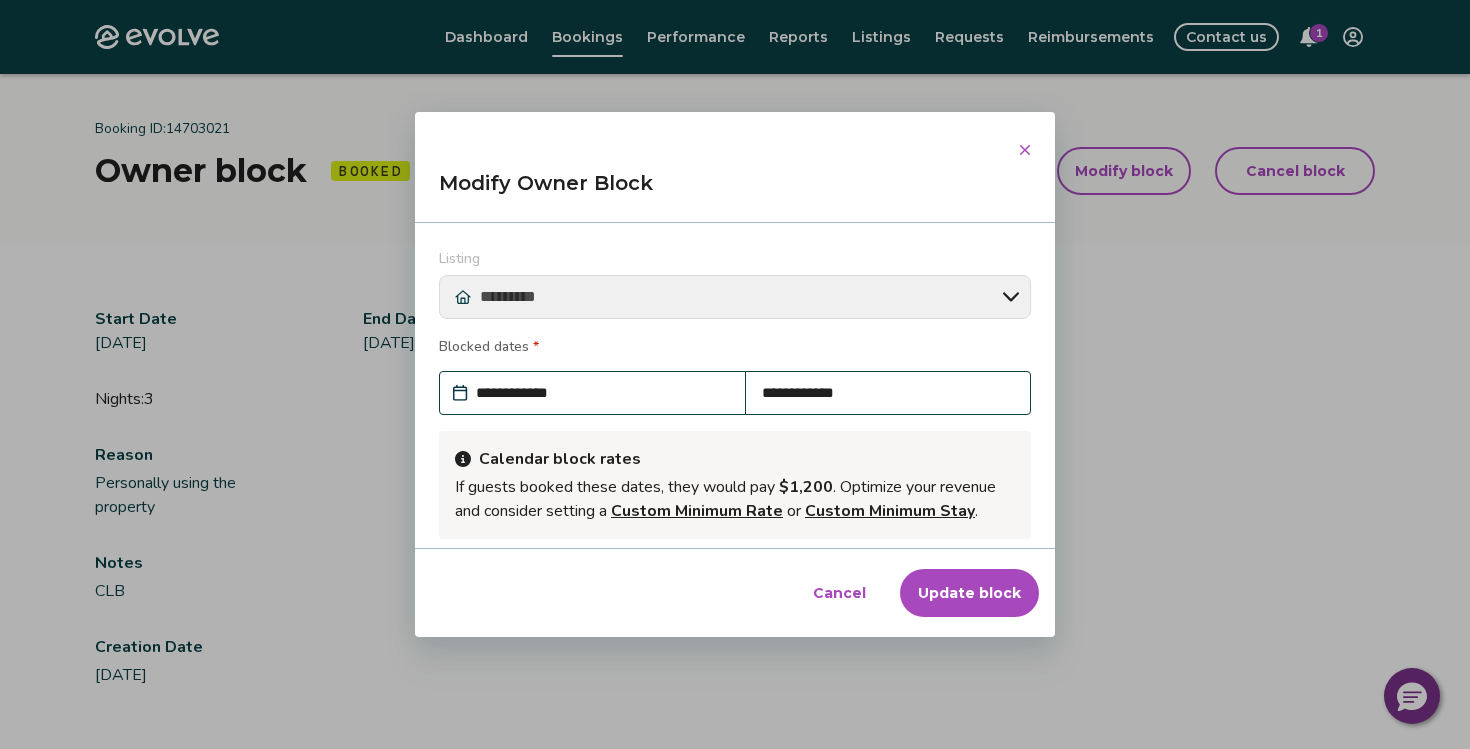 drag, startPoint x: 915, startPoint y: 147, endPoint x: 935, endPoint y: 71, distance: 78.58753 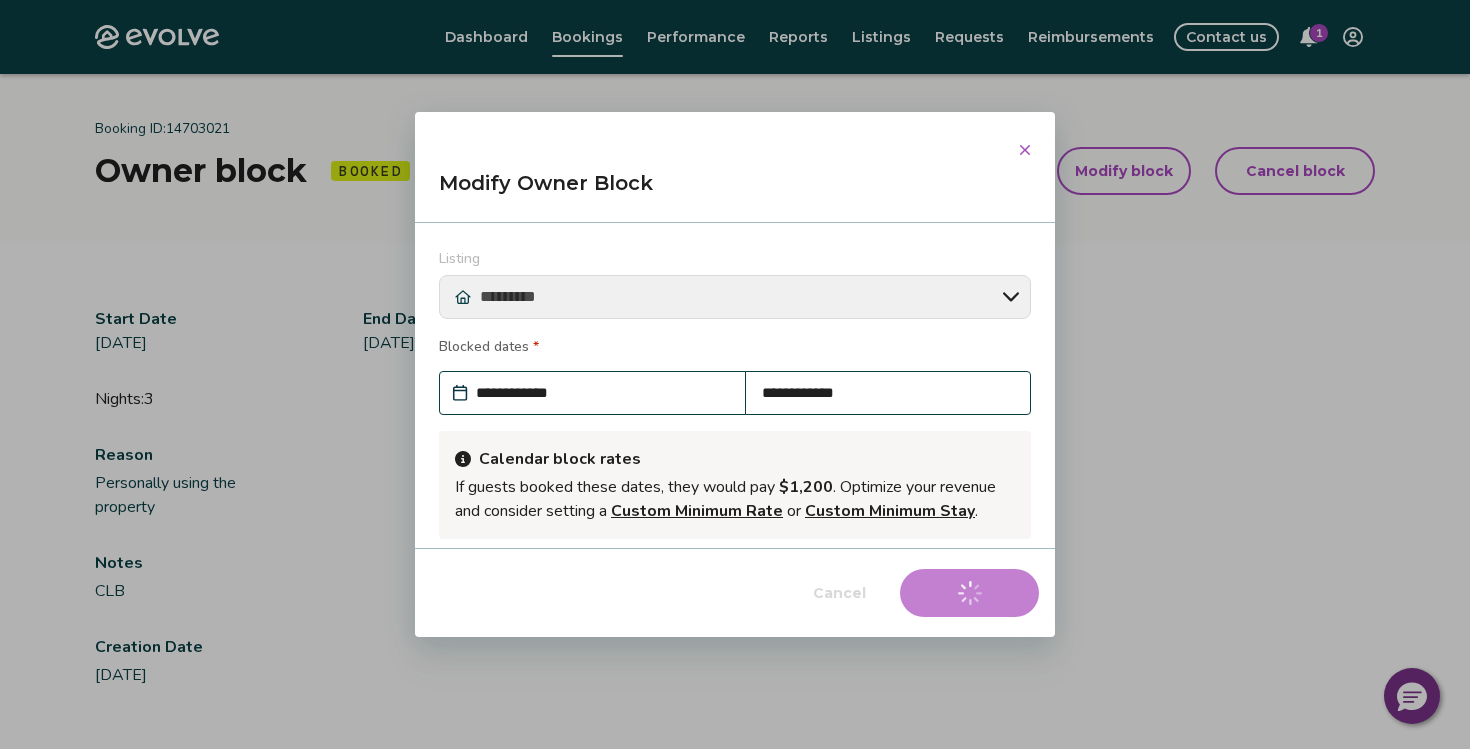 type on "*" 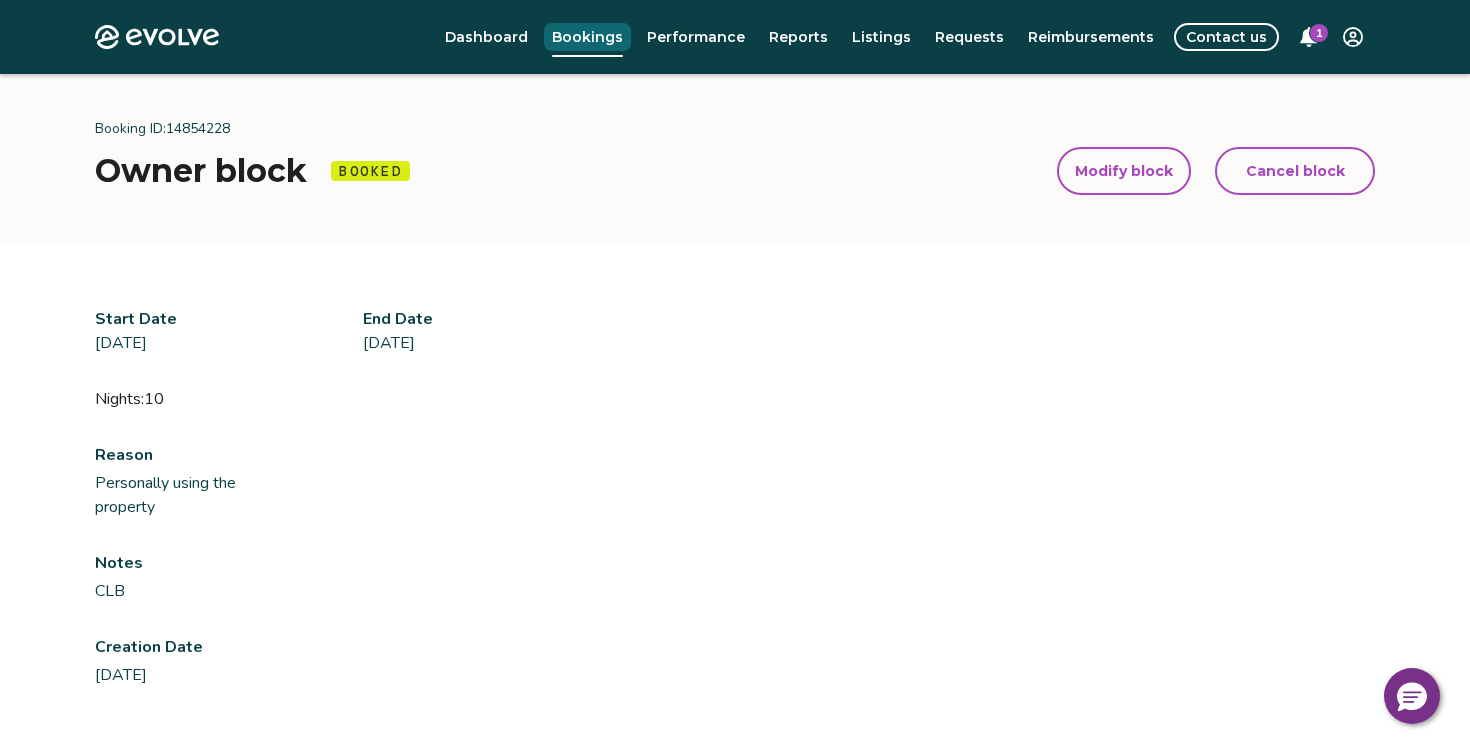 click on "Bookings" at bounding box center [587, 37] 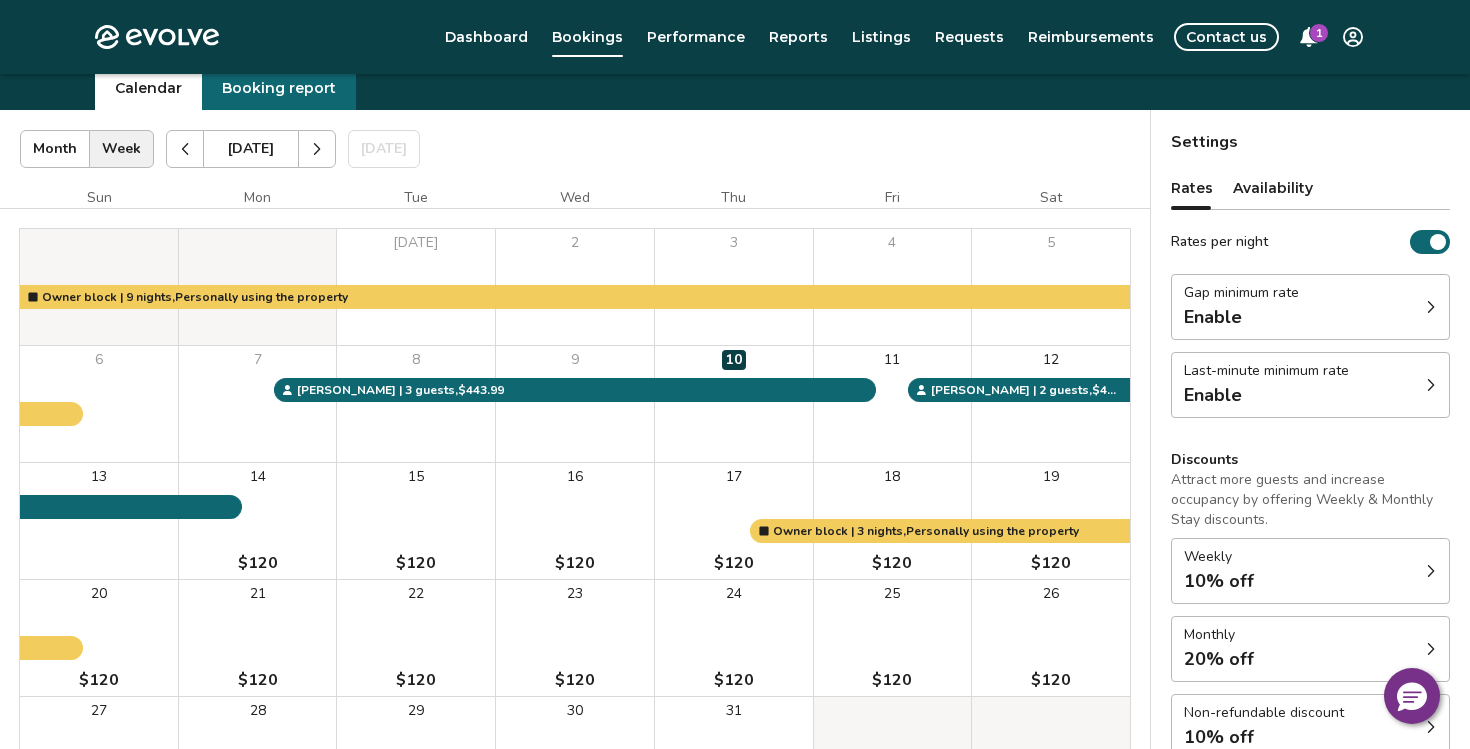 scroll, scrollTop: 57, scrollLeft: 0, axis: vertical 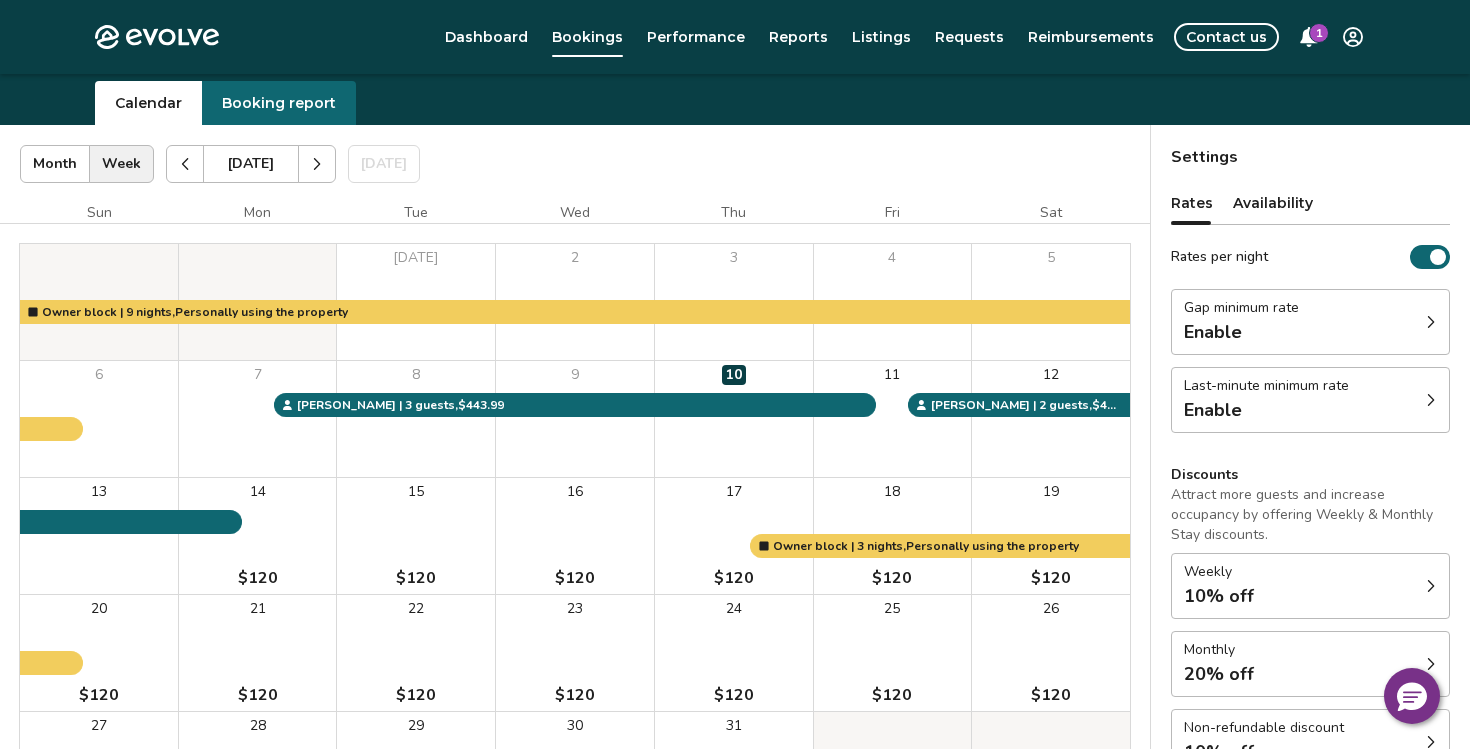 click 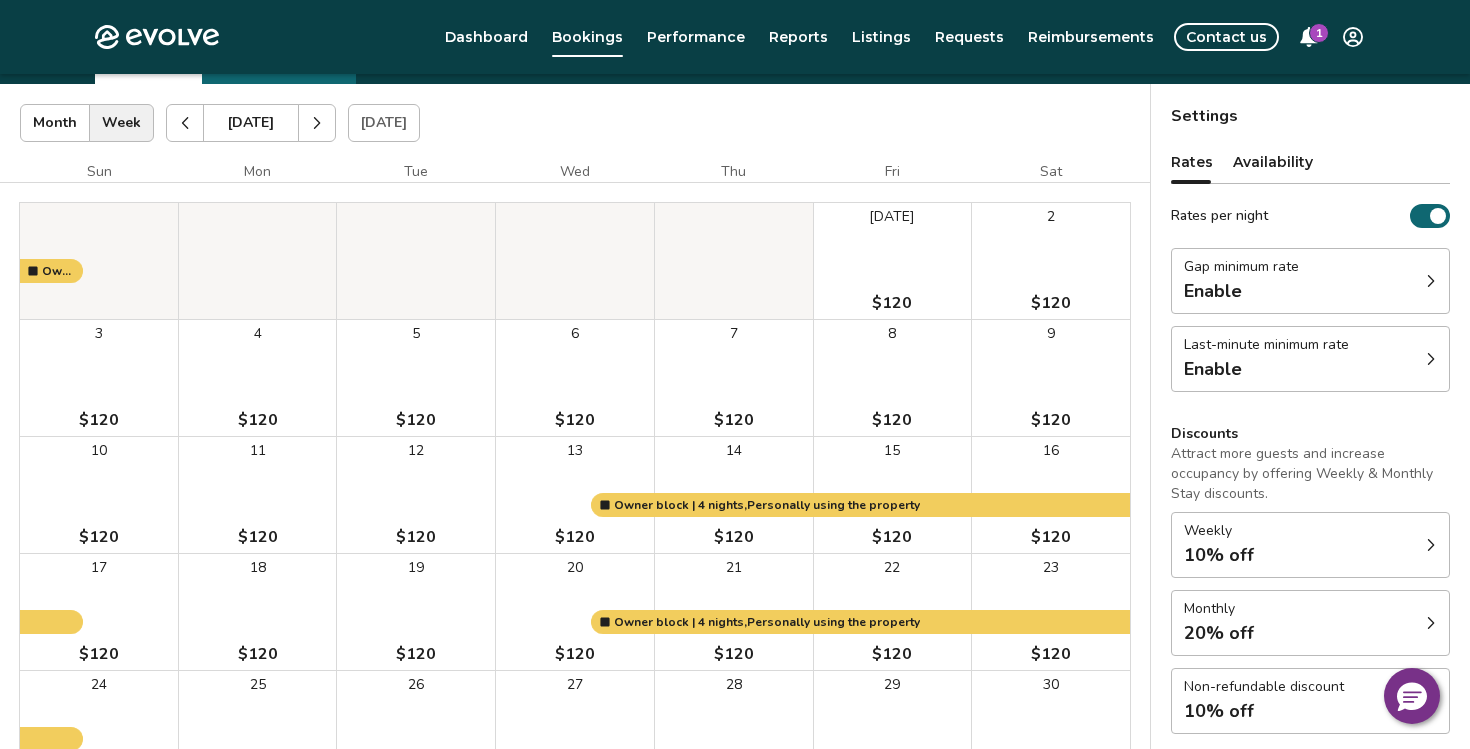 scroll, scrollTop: 82, scrollLeft: 0, axis: vertical 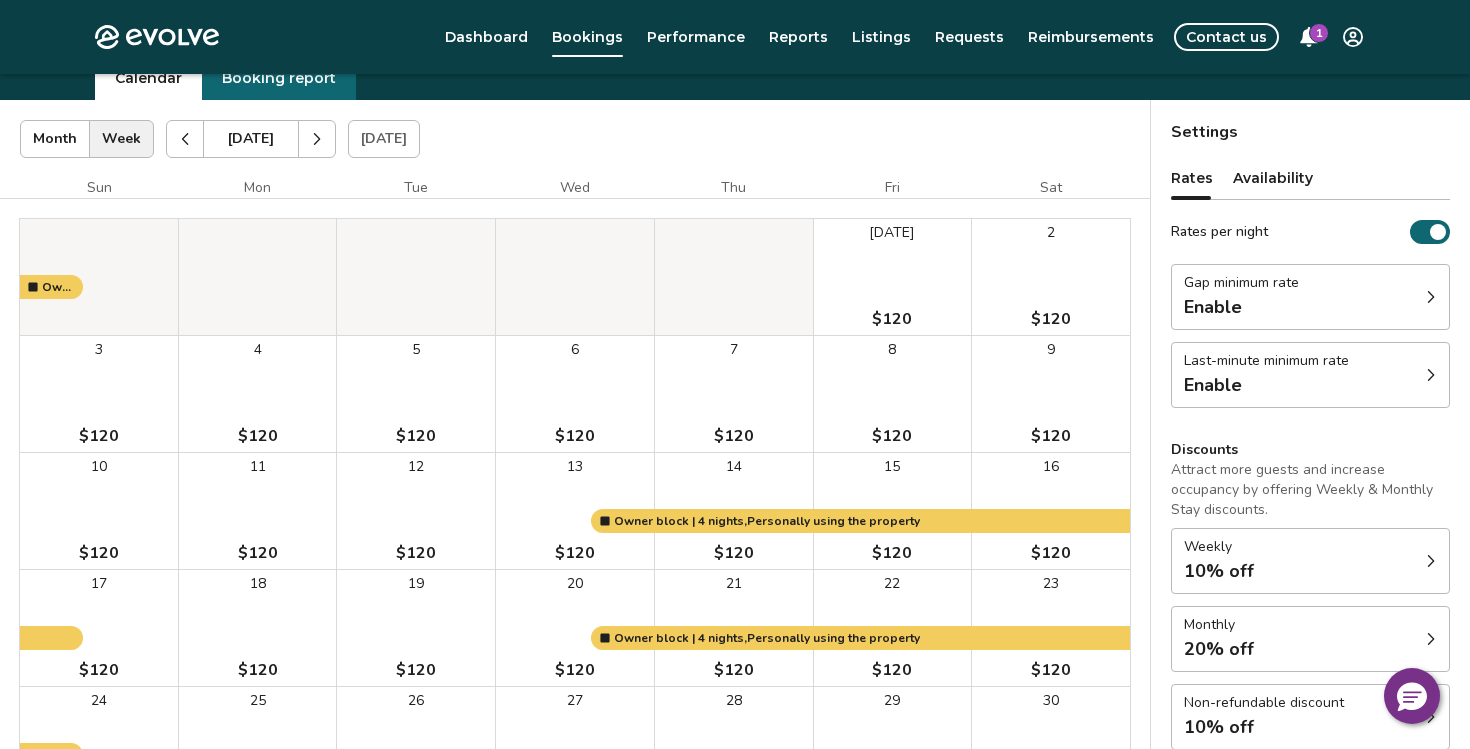 click 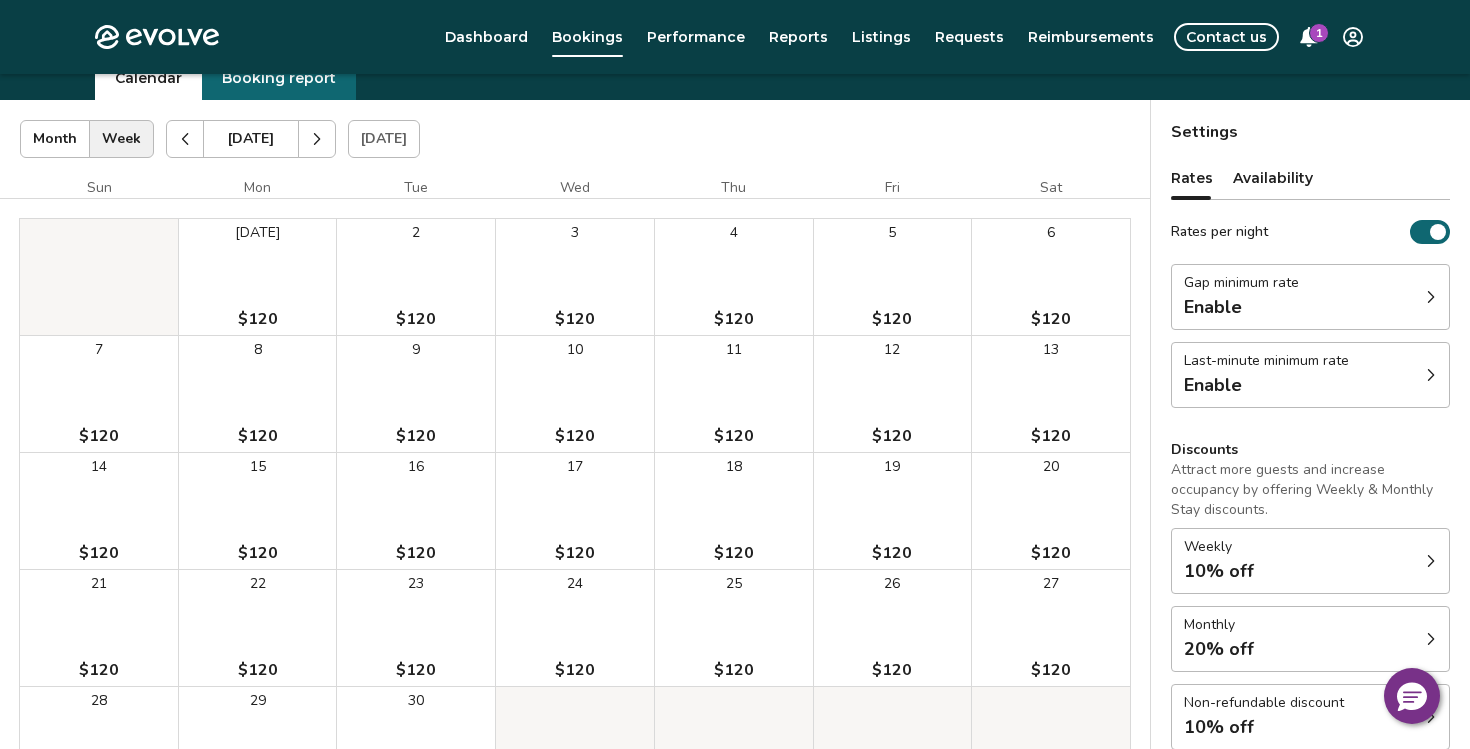 click at bounding box center [317, 139] 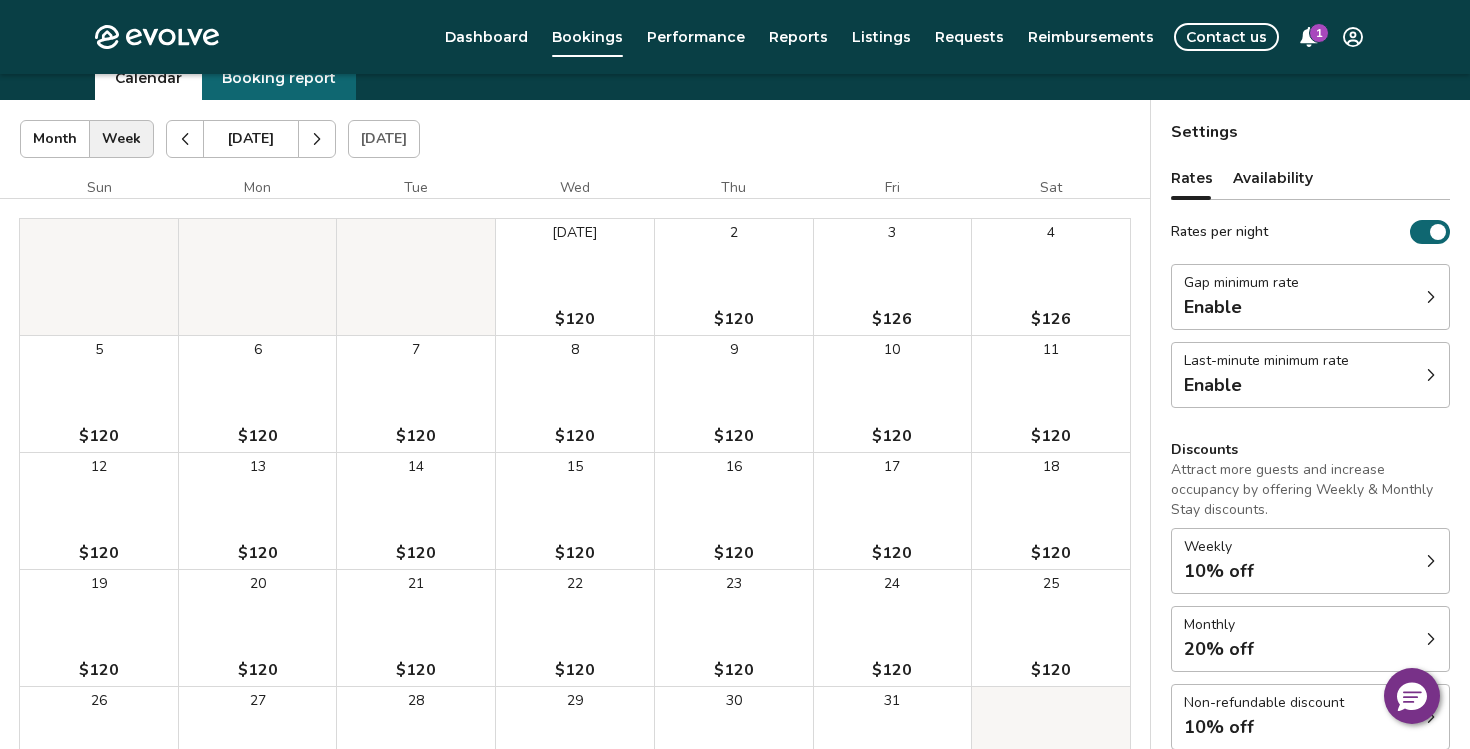 click at bounding box center [317, 139] 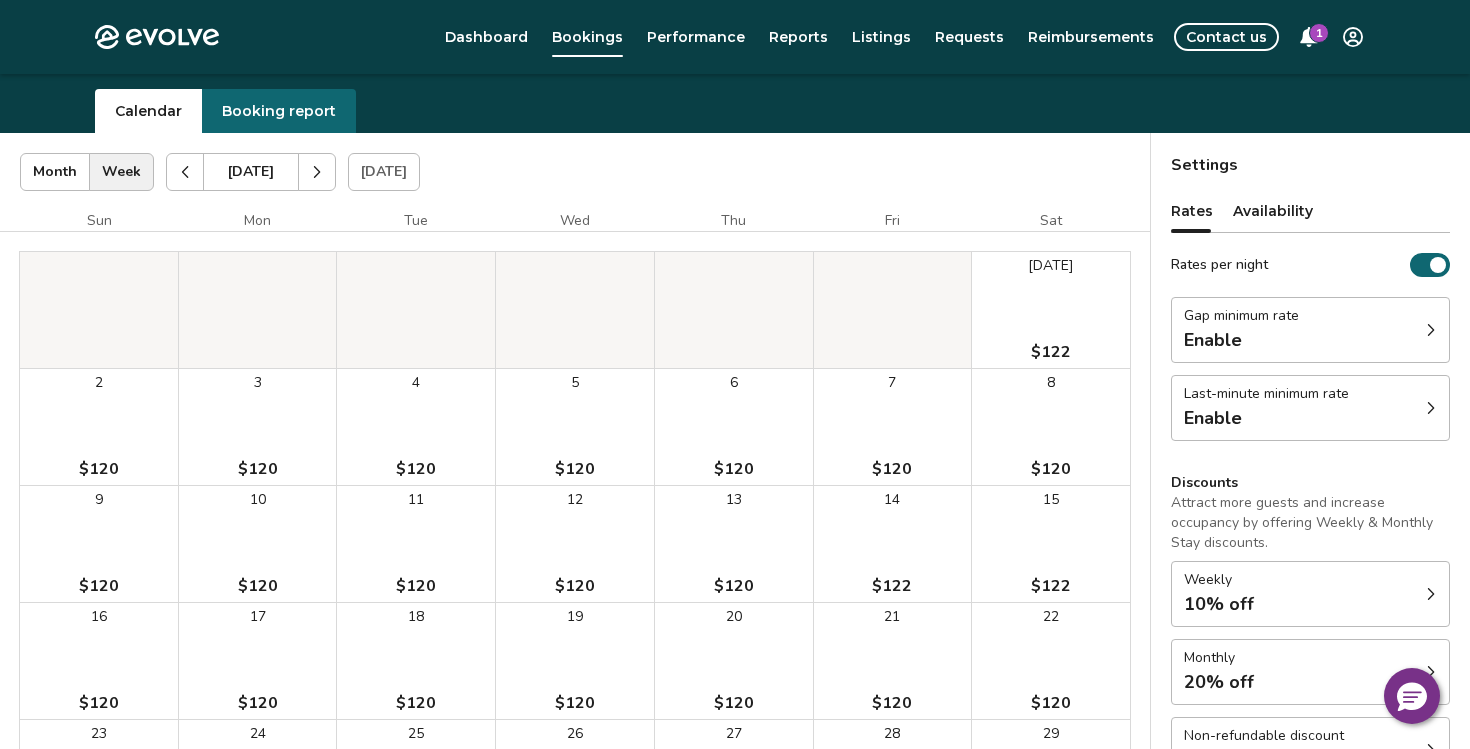 scroll, scrollTop: 48, scrollLeft: 0, axis: vertical 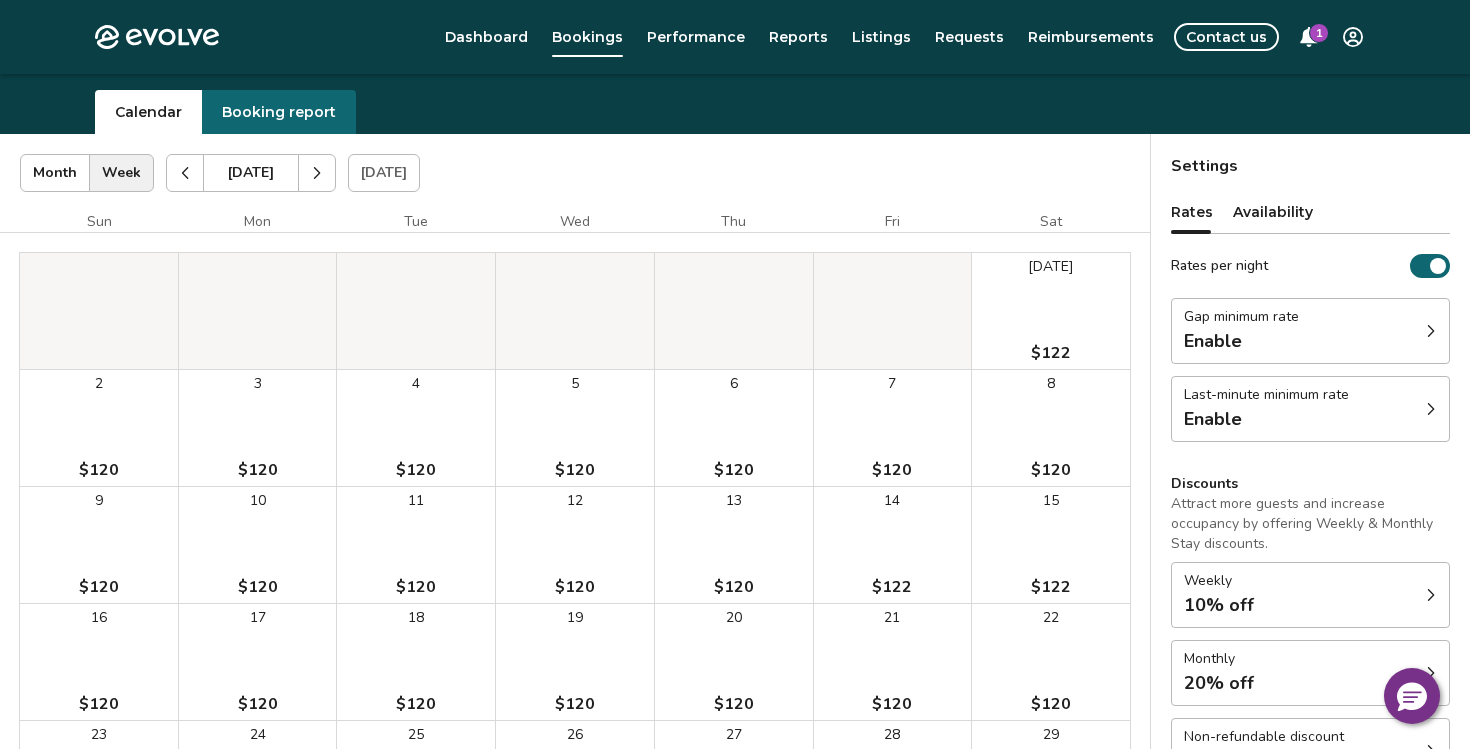 click 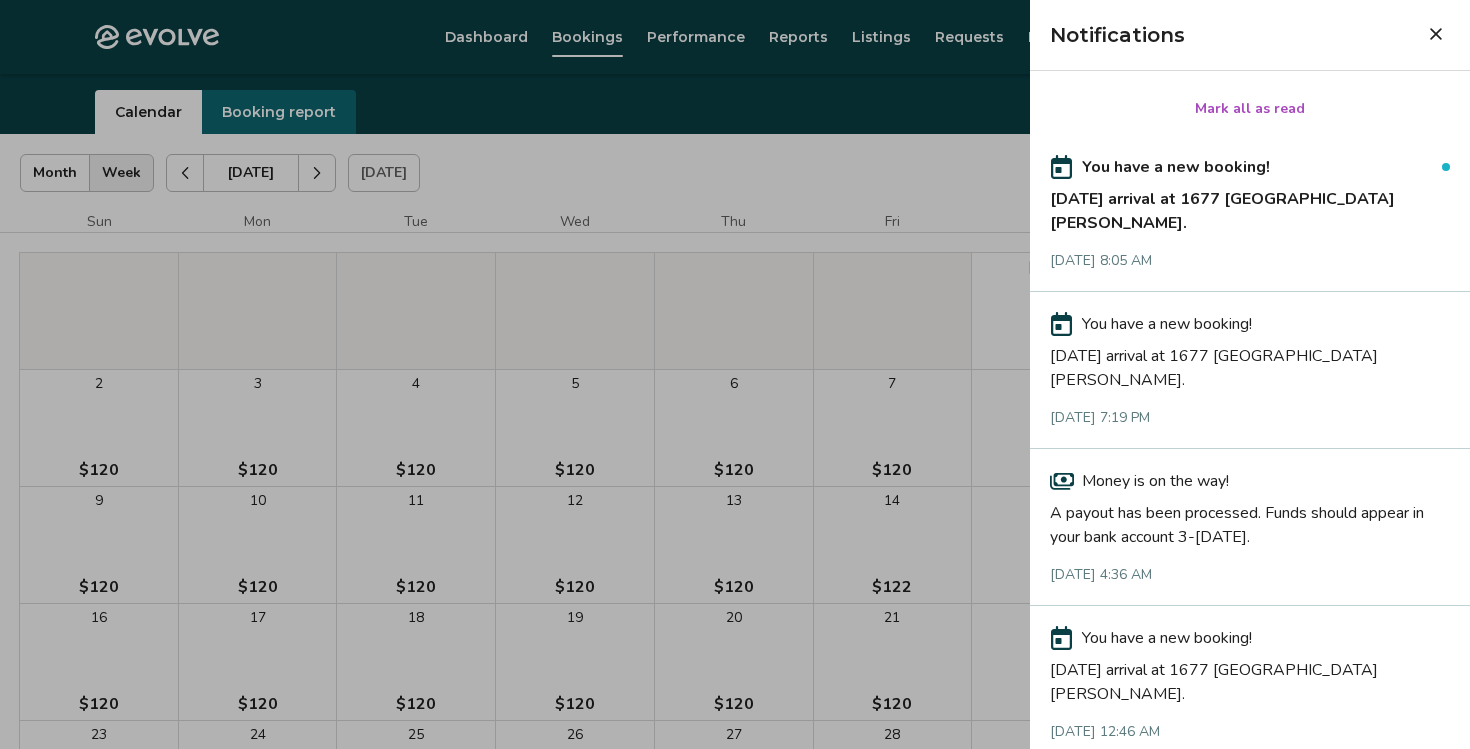 click 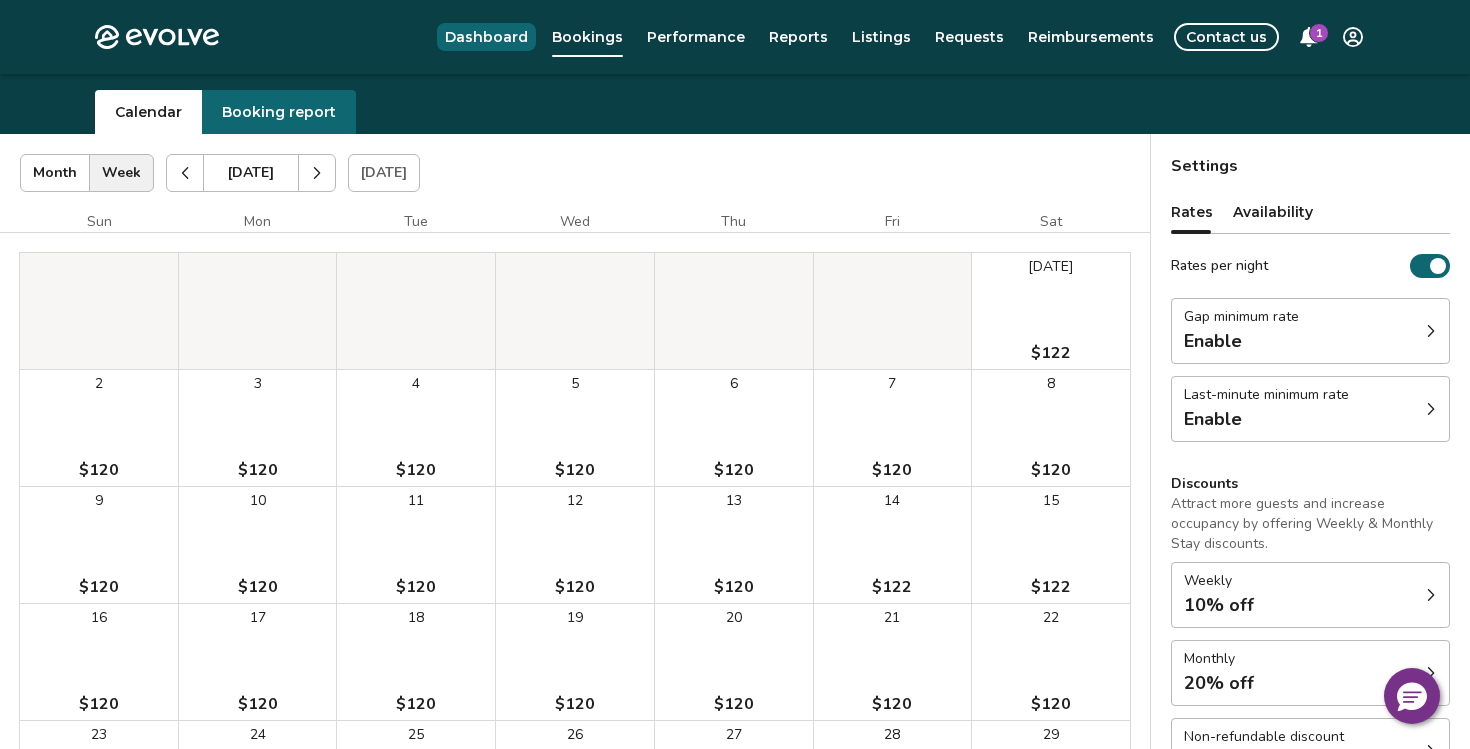 click on "Dashboard" at bounding box center [486, 37] 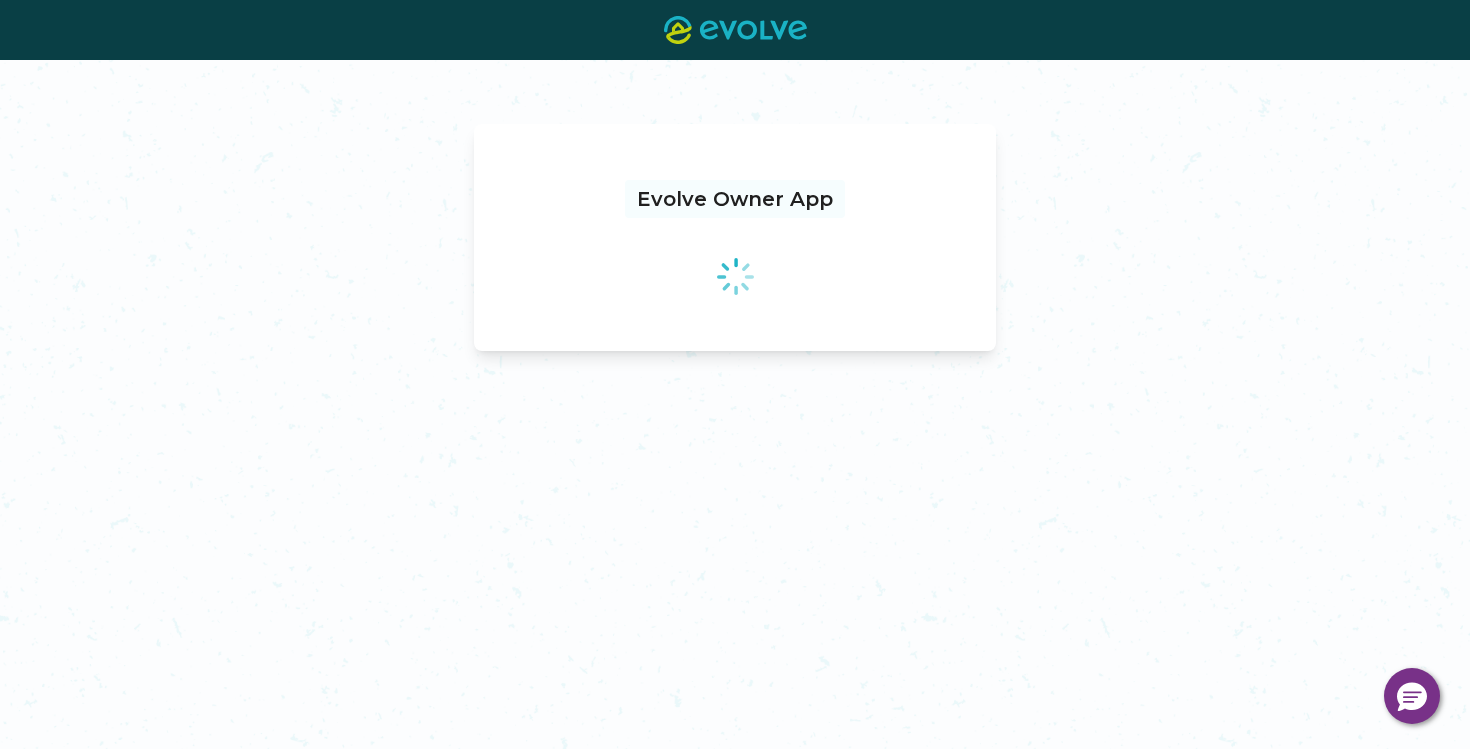 scroll, scrollTop: 0, scrollLeft: 0, axis: both 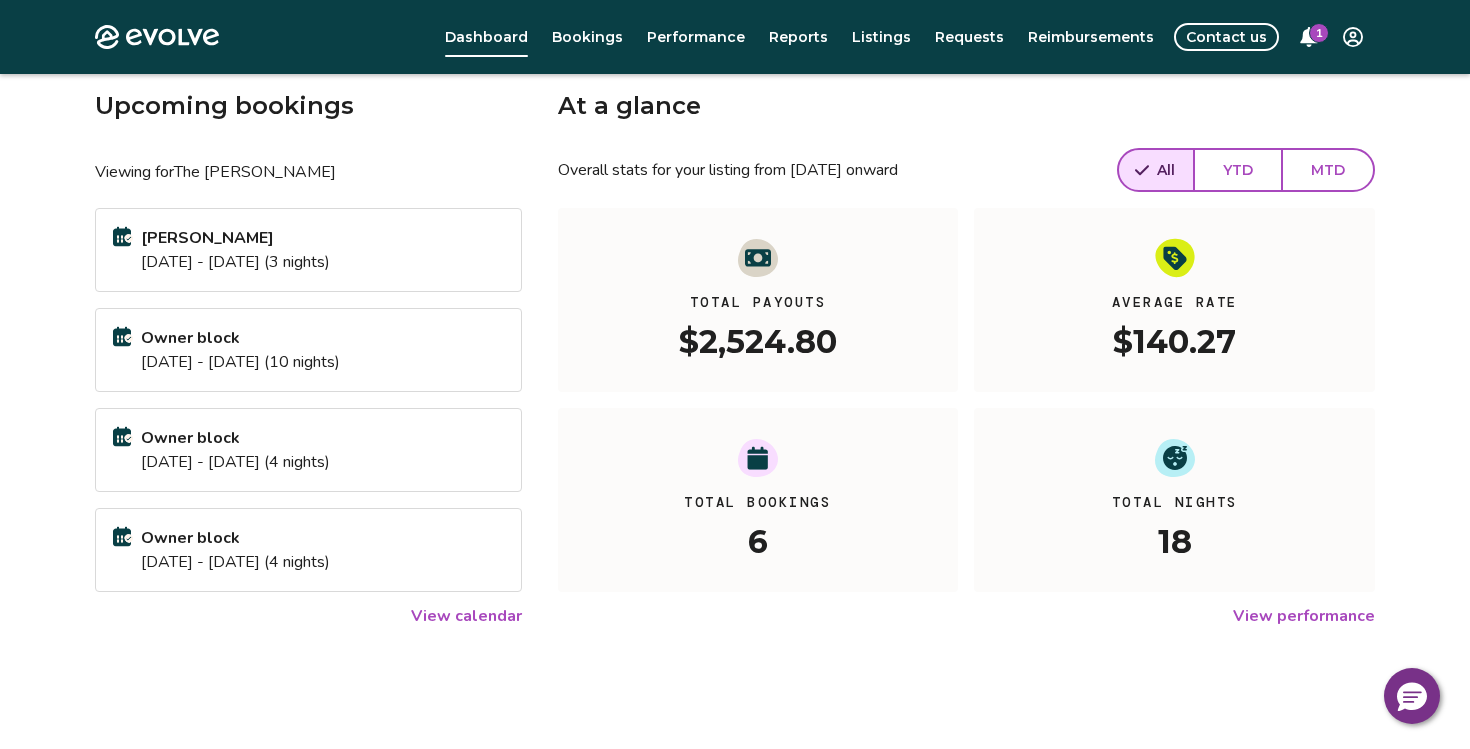 click on "View calendar" at bounding box center [466, 616] 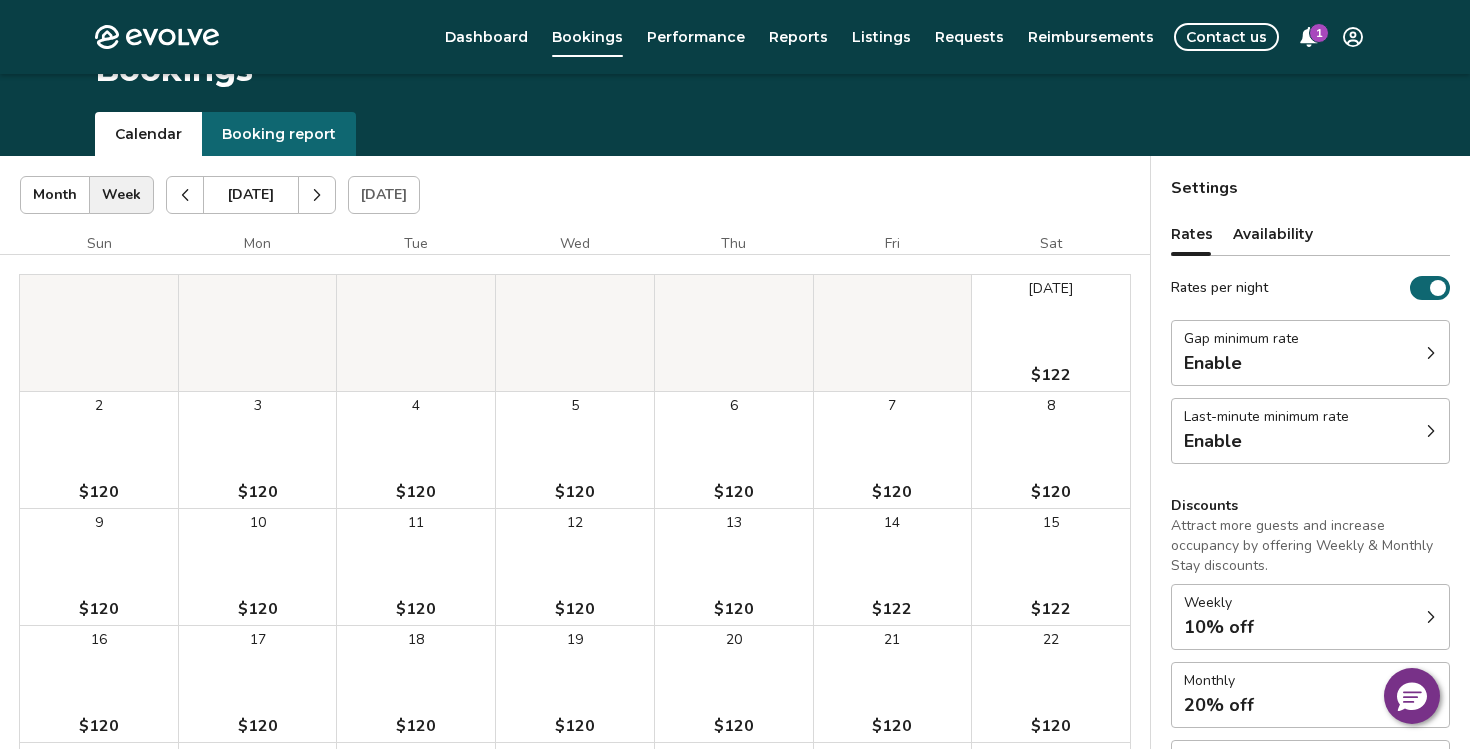 scroll, scrollTop: 0, scrollLeft: 0, axis: both 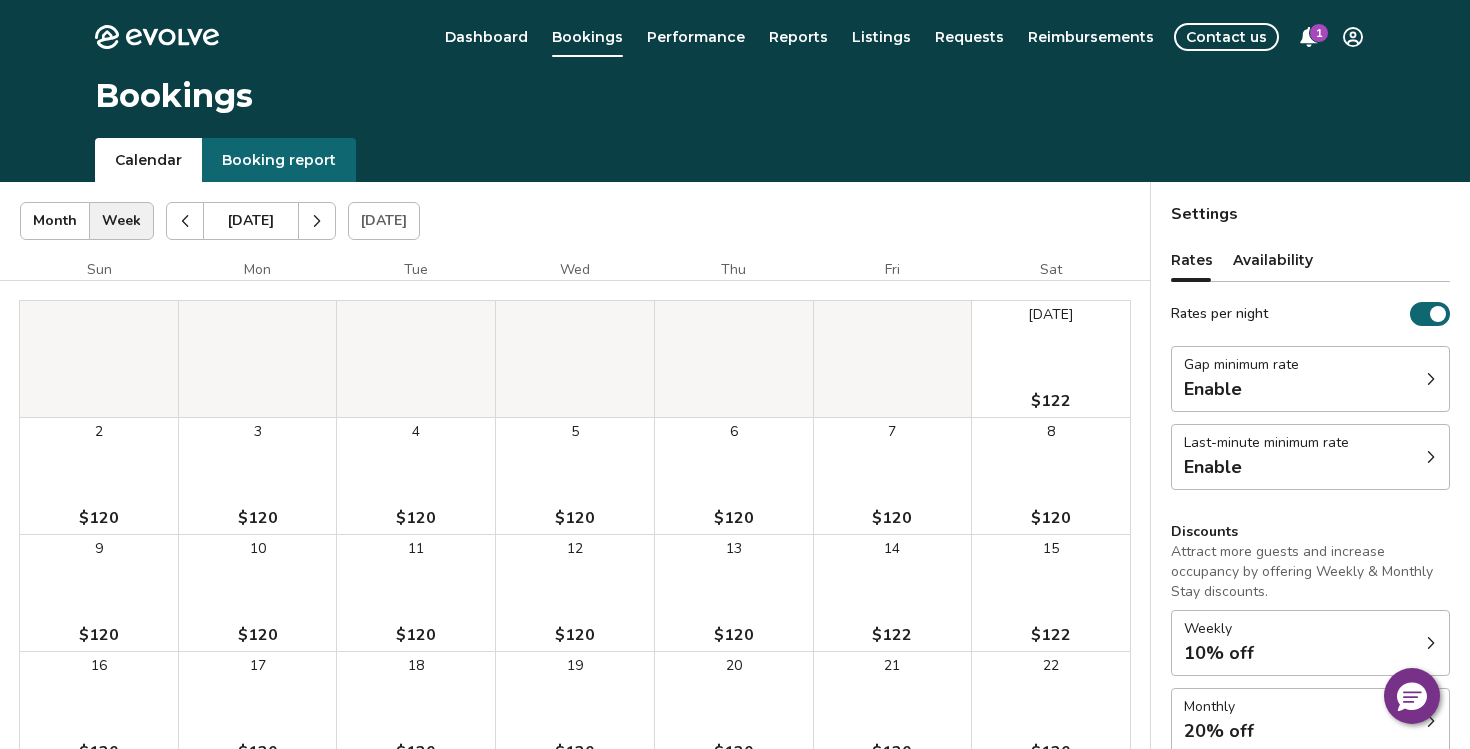 click at bounding box center [185, 221] 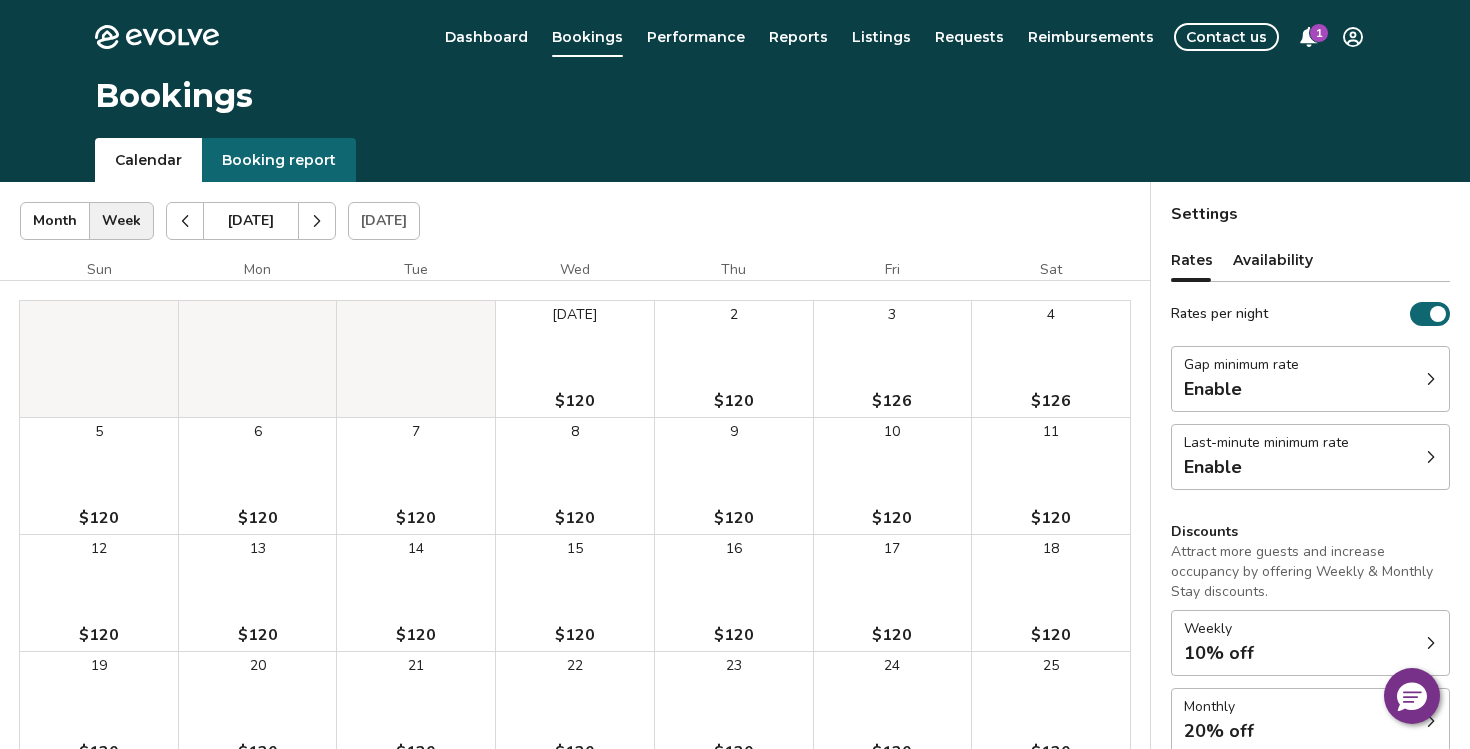 click at bounding box center [185, 221] 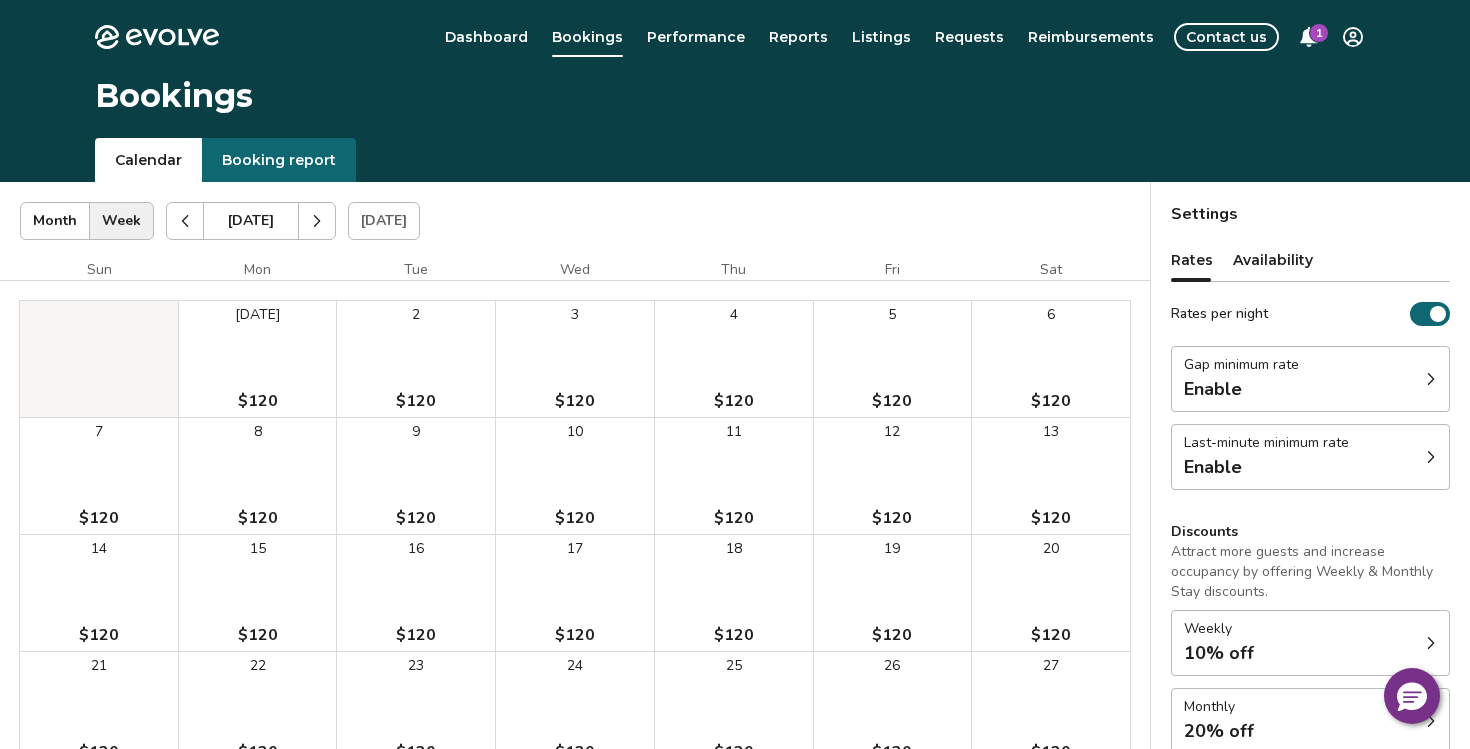 click at bounding box center [185, 221] 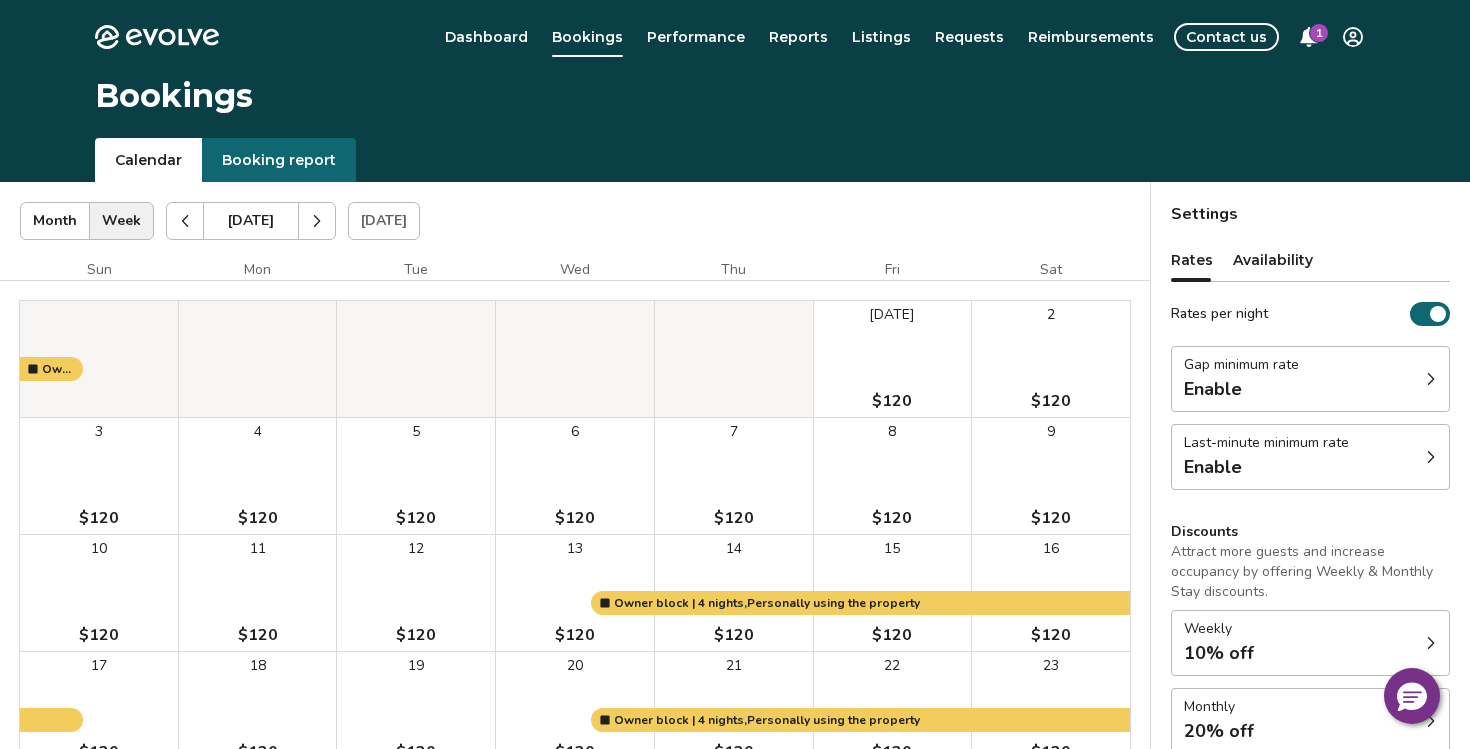 click at bounding box center (185, 221) 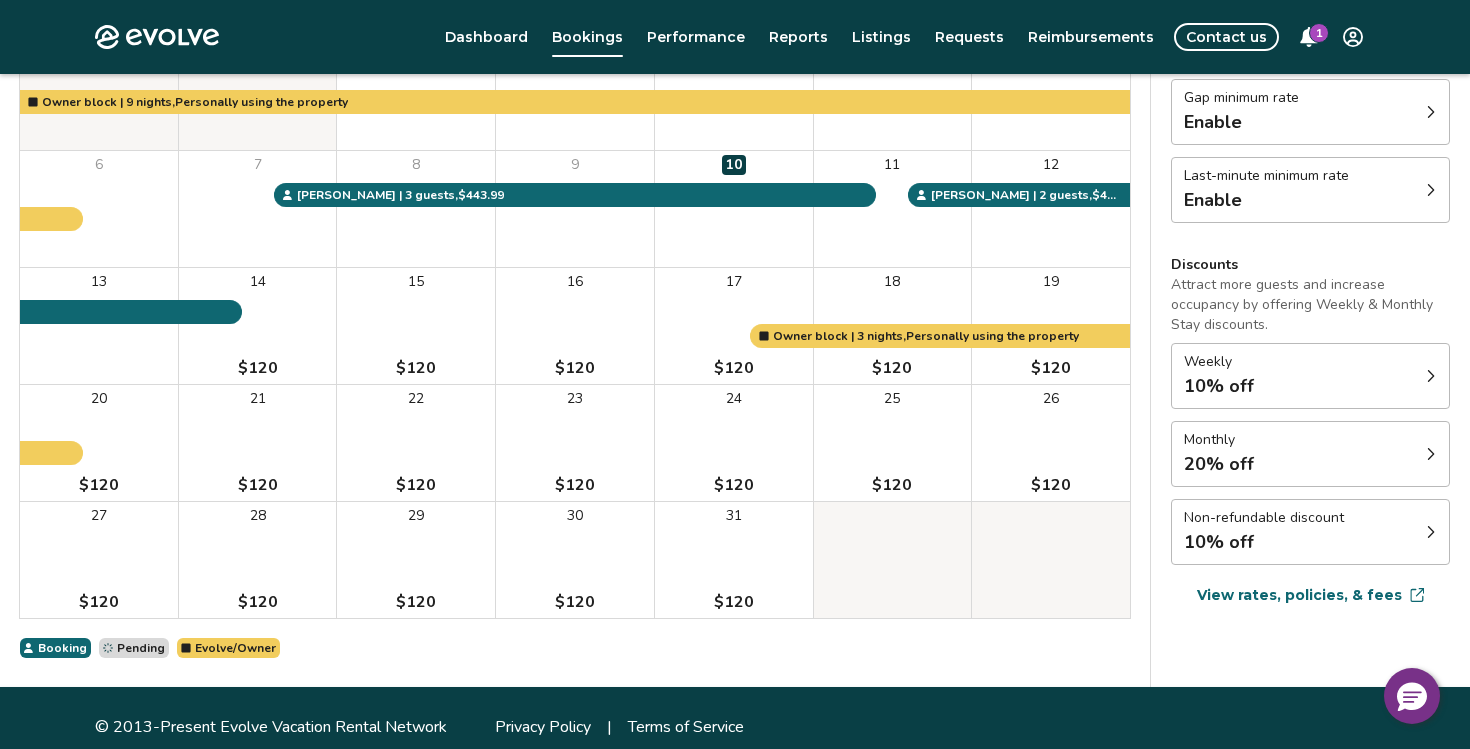 scroll, scrollTop: 264, scrollLeft: 0, axis: vertical 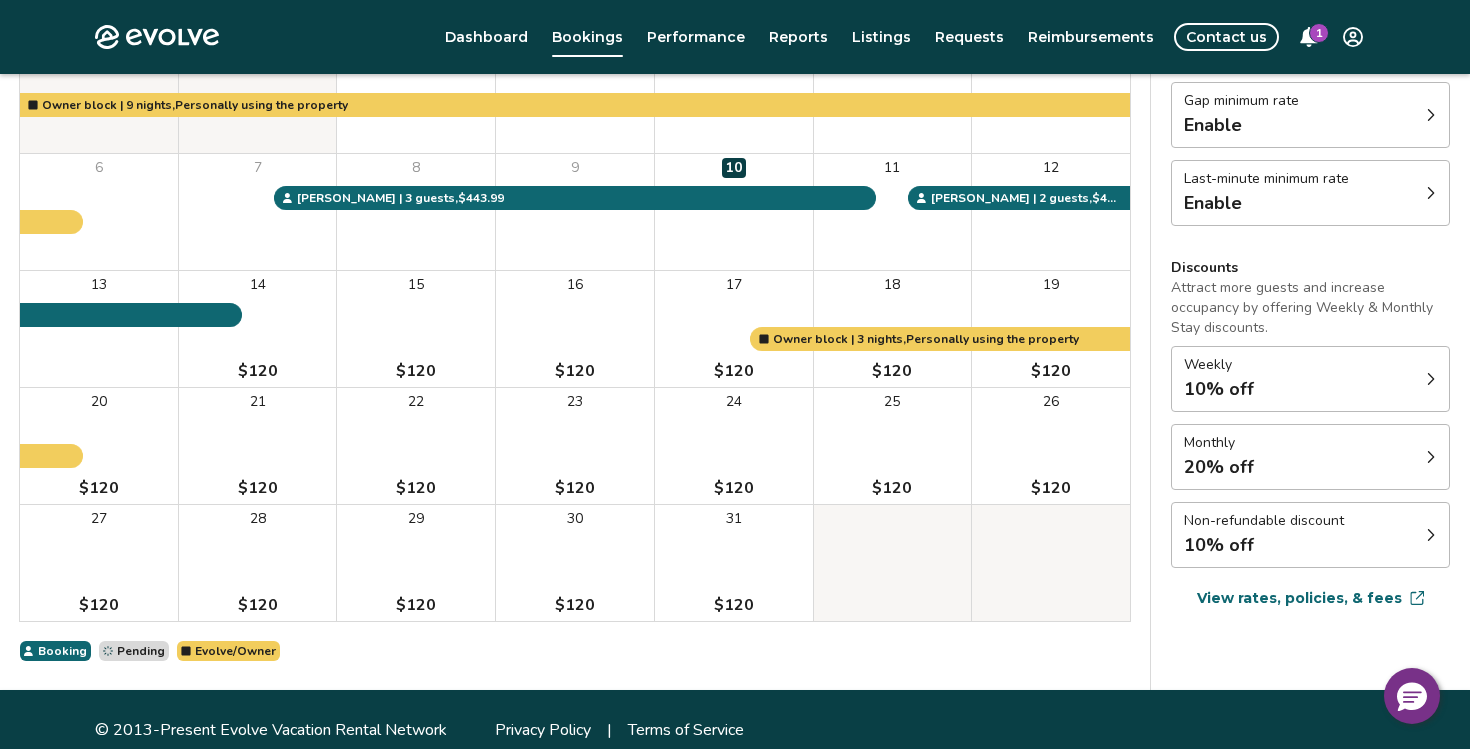 click 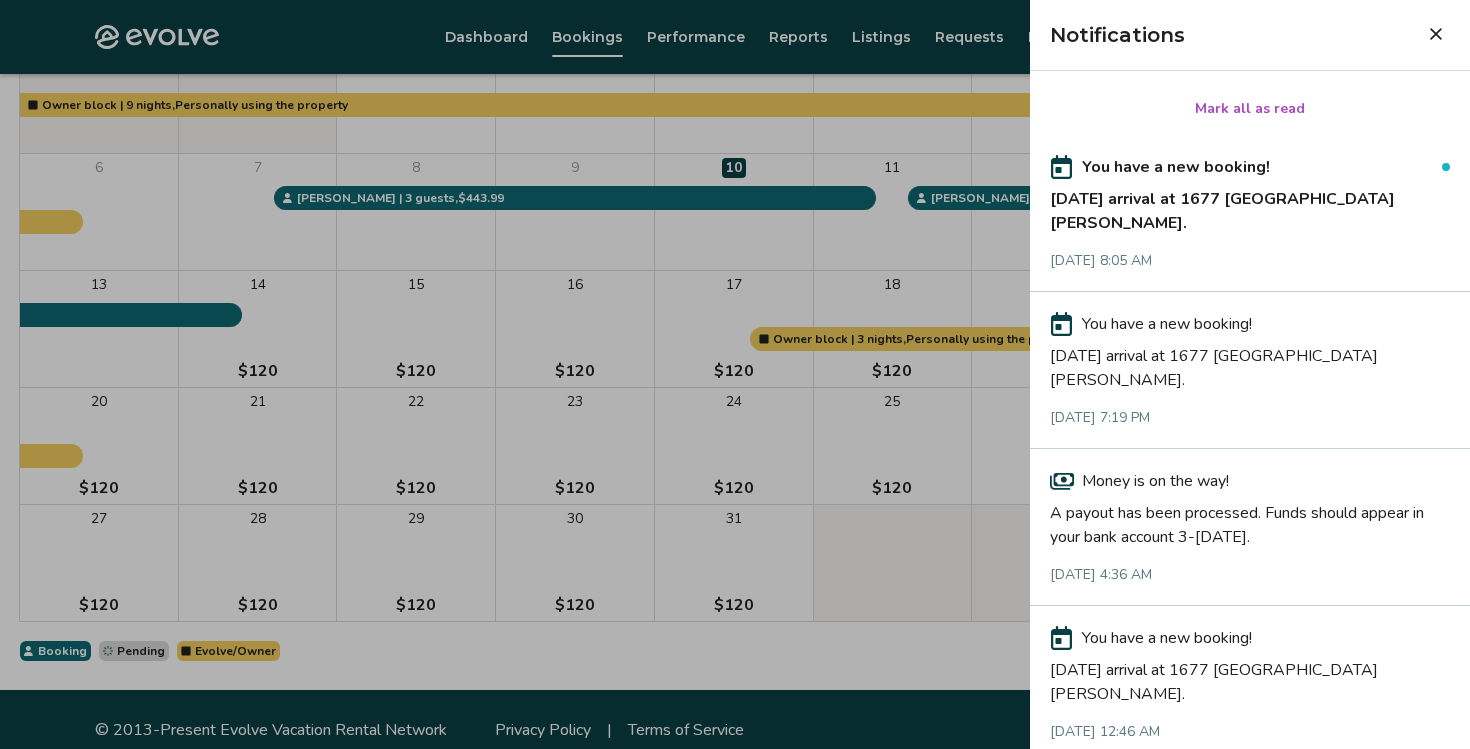 click on "You have a new booking!" at bounding box center (1250, 167) 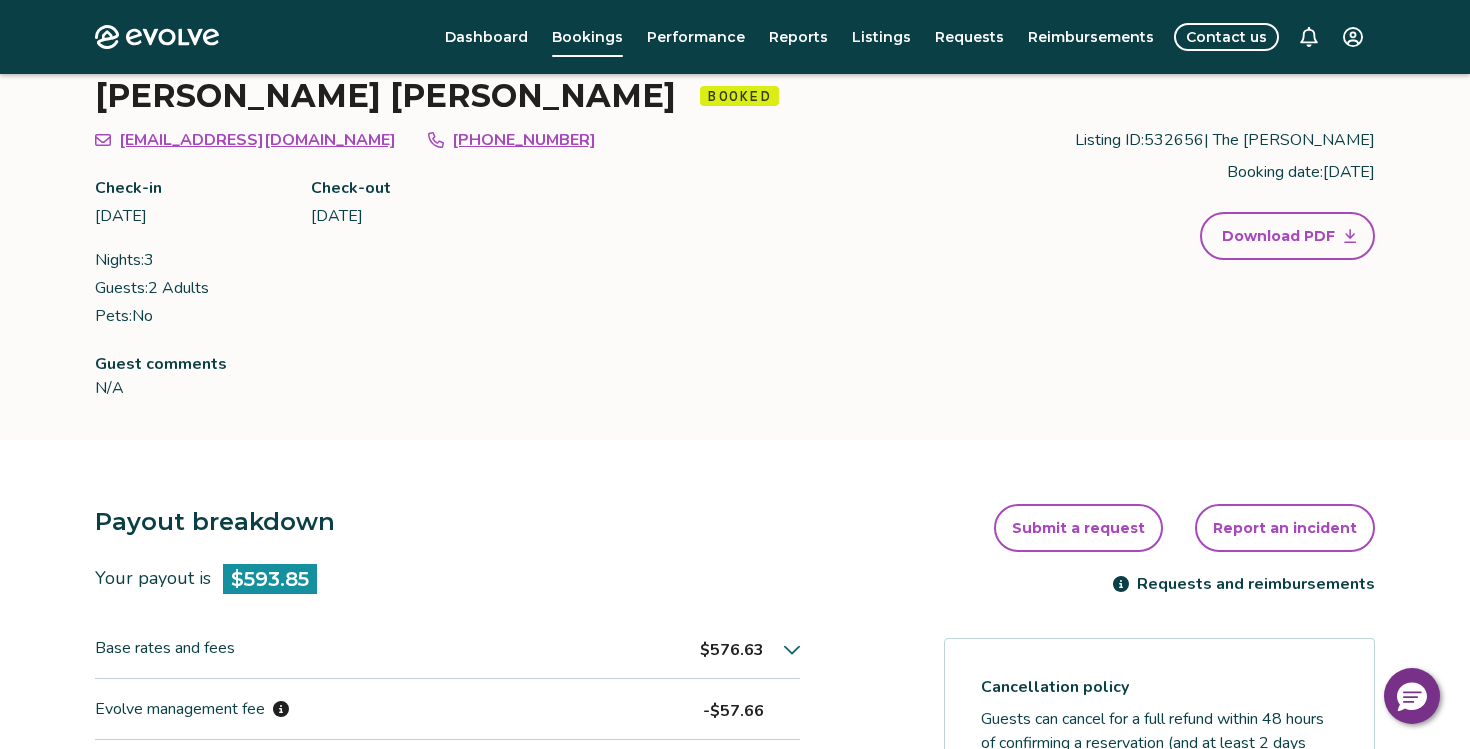 scroll, scrollTop: 0, scrollLeft: 0, axis: both 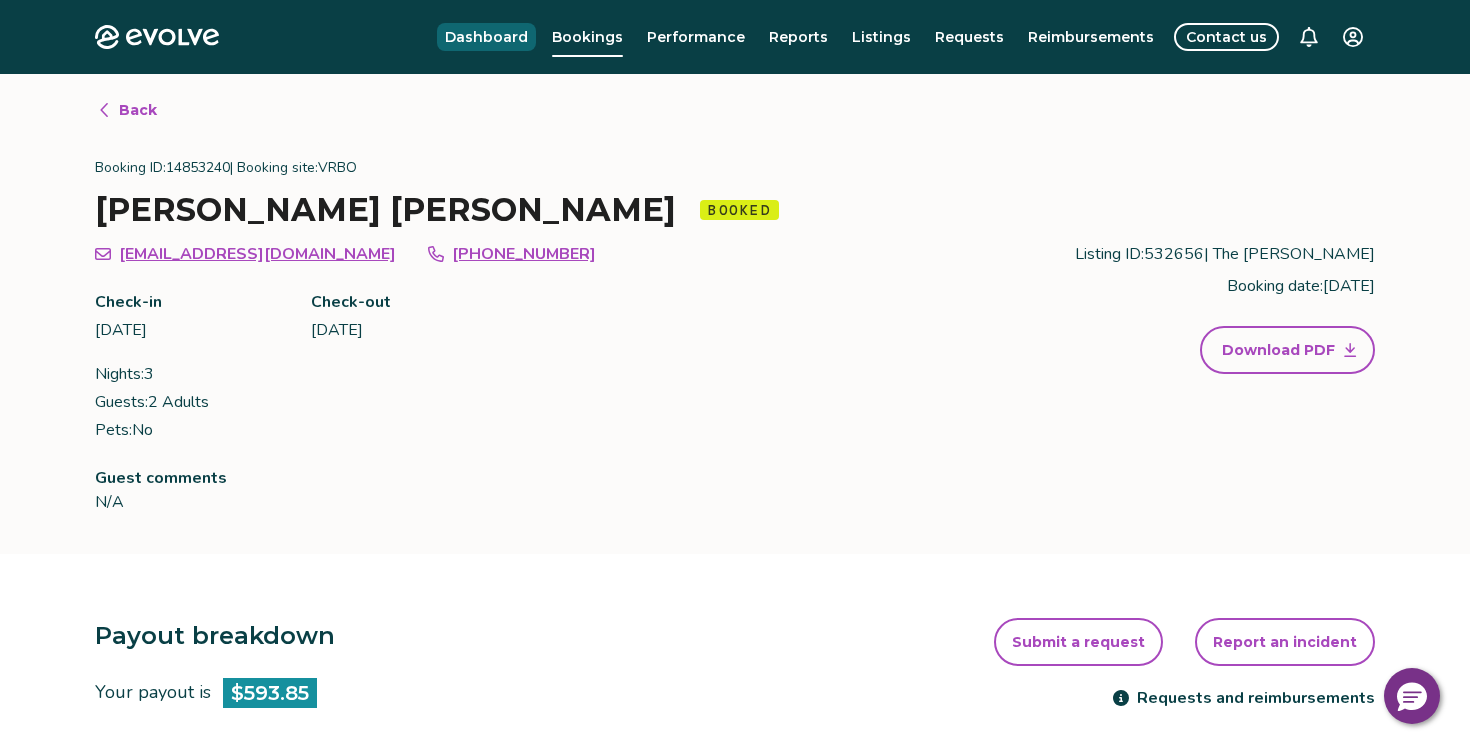 click on "Dashboard" at bounding box center [486, 37] 